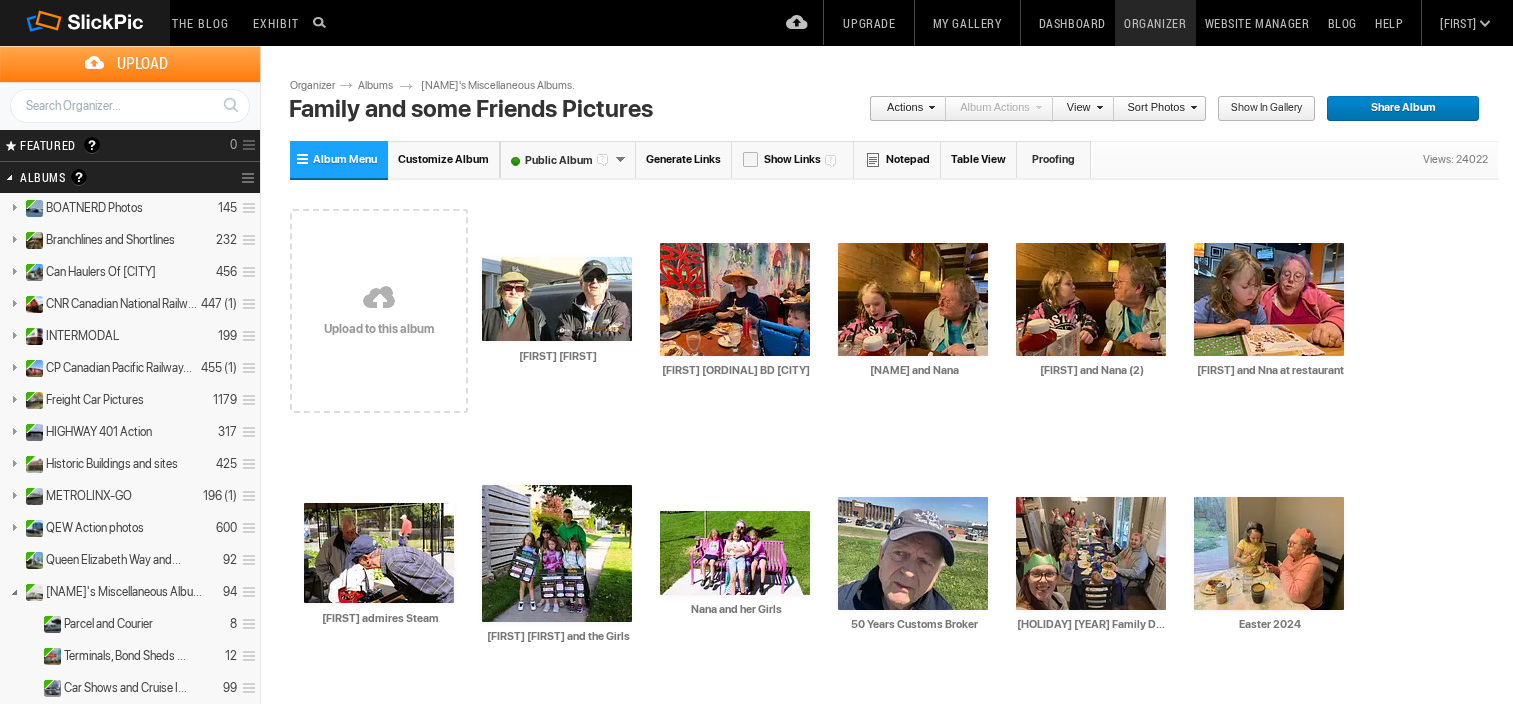 scroll, scrollTop: 0, scrollLeft: 0, axis: both 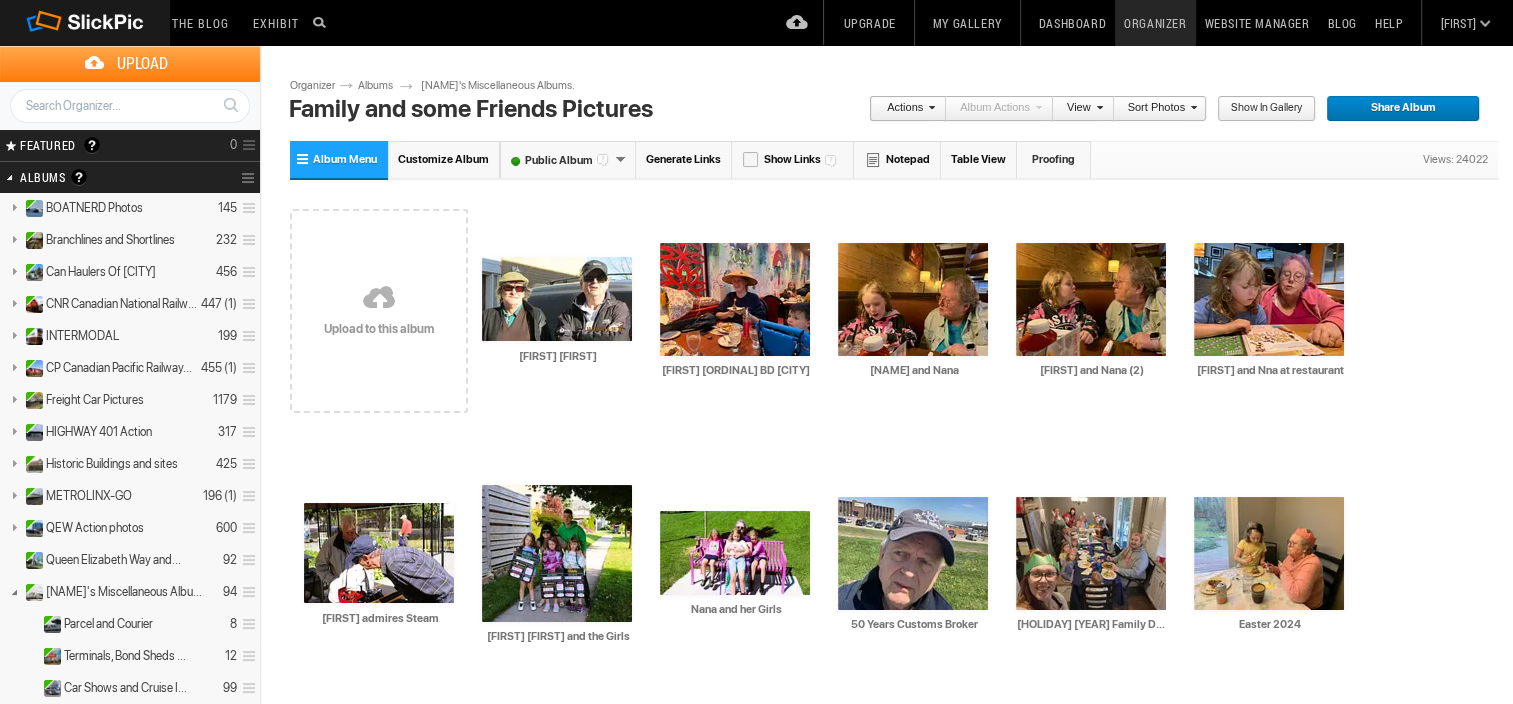 click on "[NAME]'s Miscellaneous Albums." at bounding box center (508, 86) 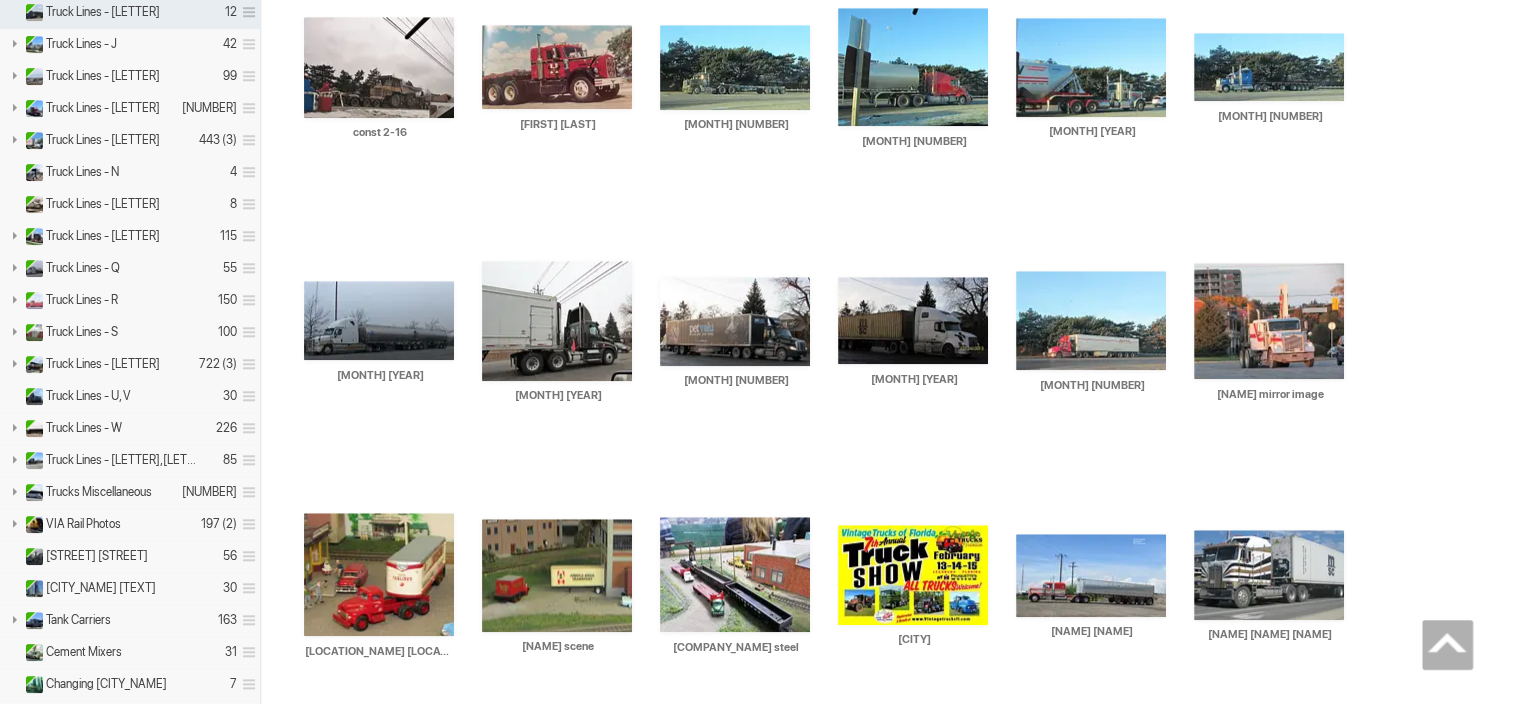 scroll, scrollTop: 0, scrollLeft: 0, axis: both 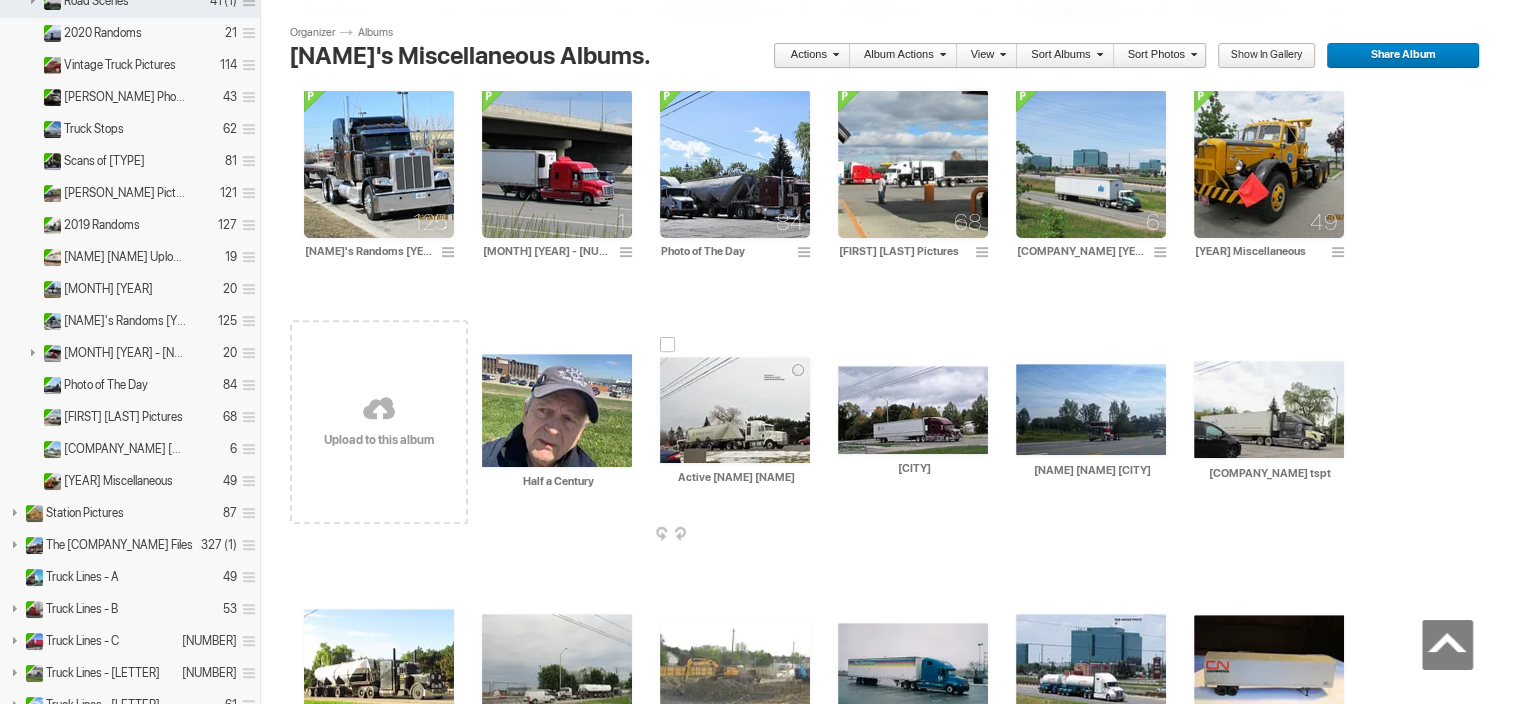 click at bounding box center [735, 410] 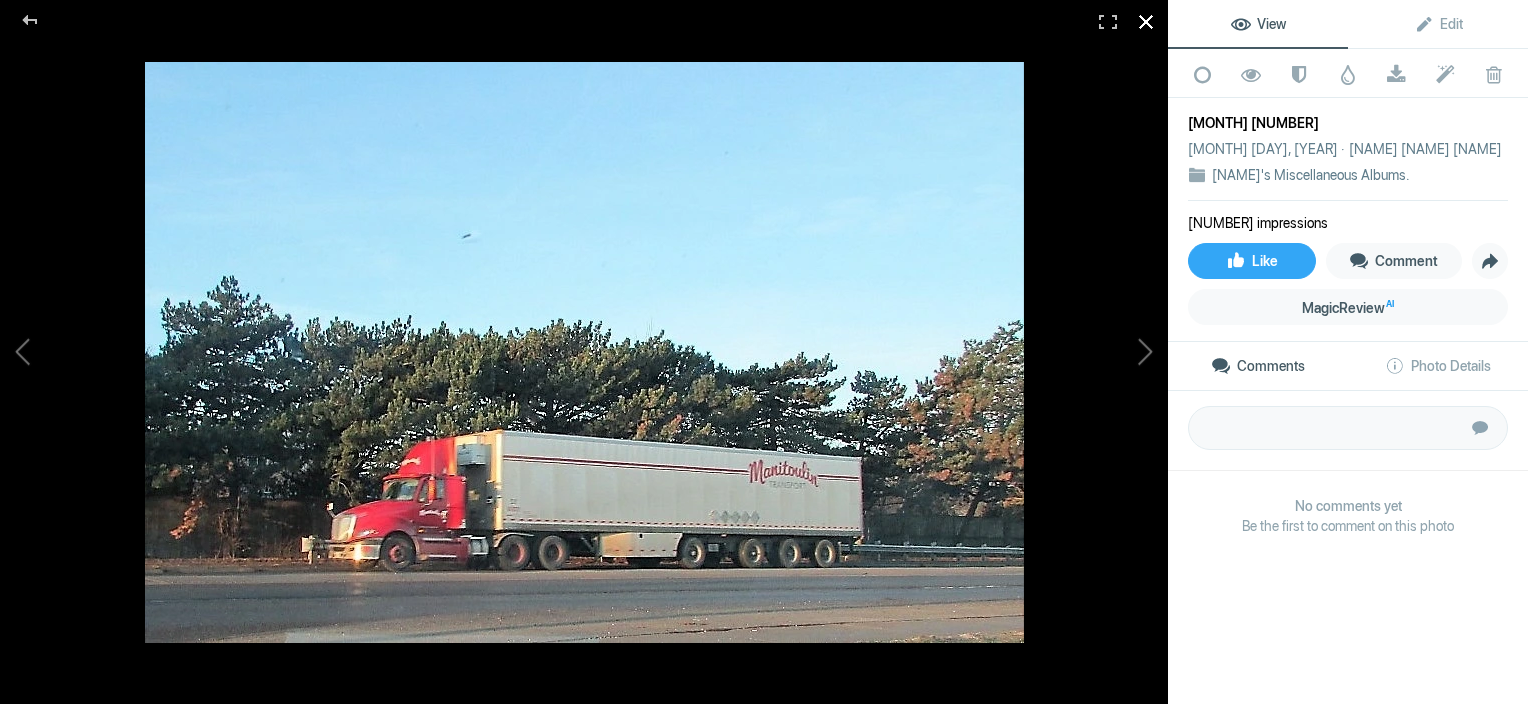 click 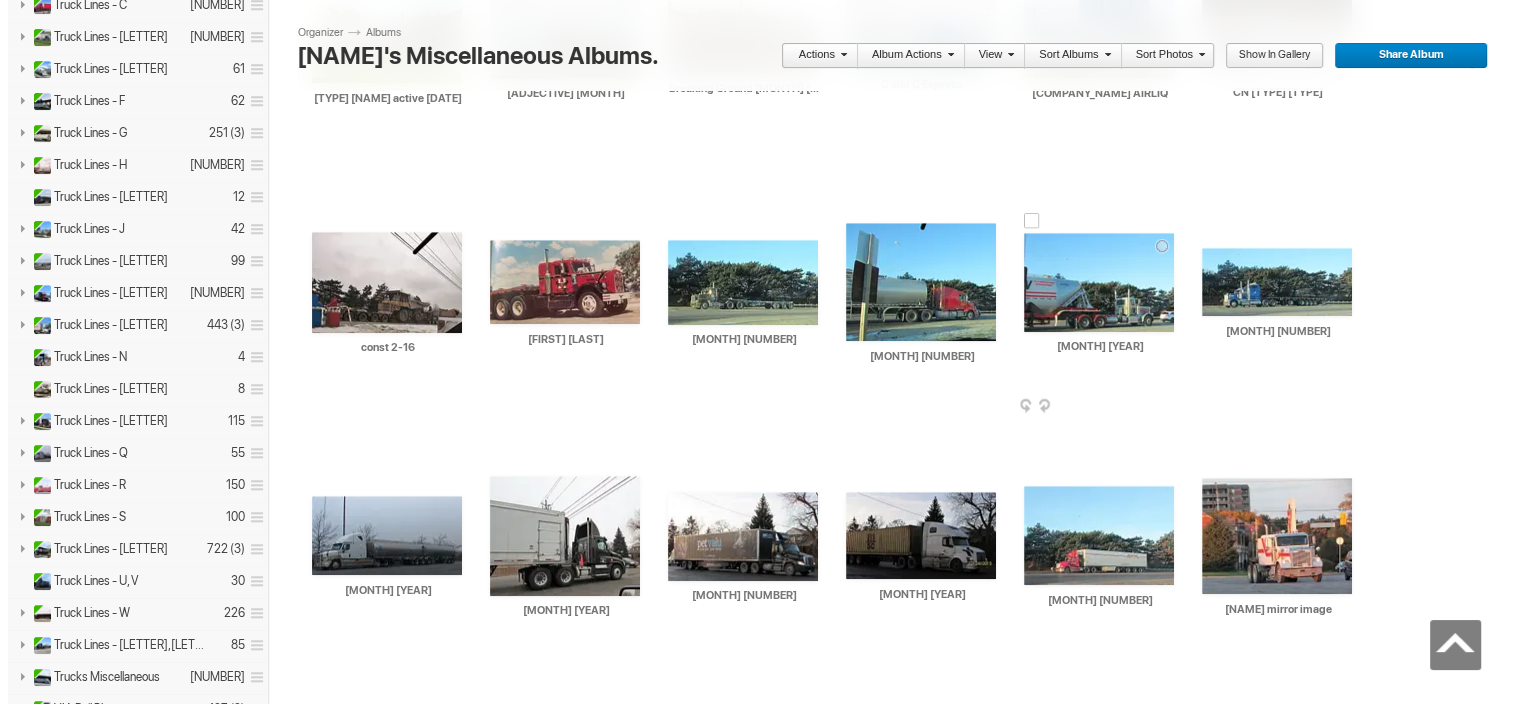 scroll, scrollTop: 1519, scrollLeft: 0, axis: vertical 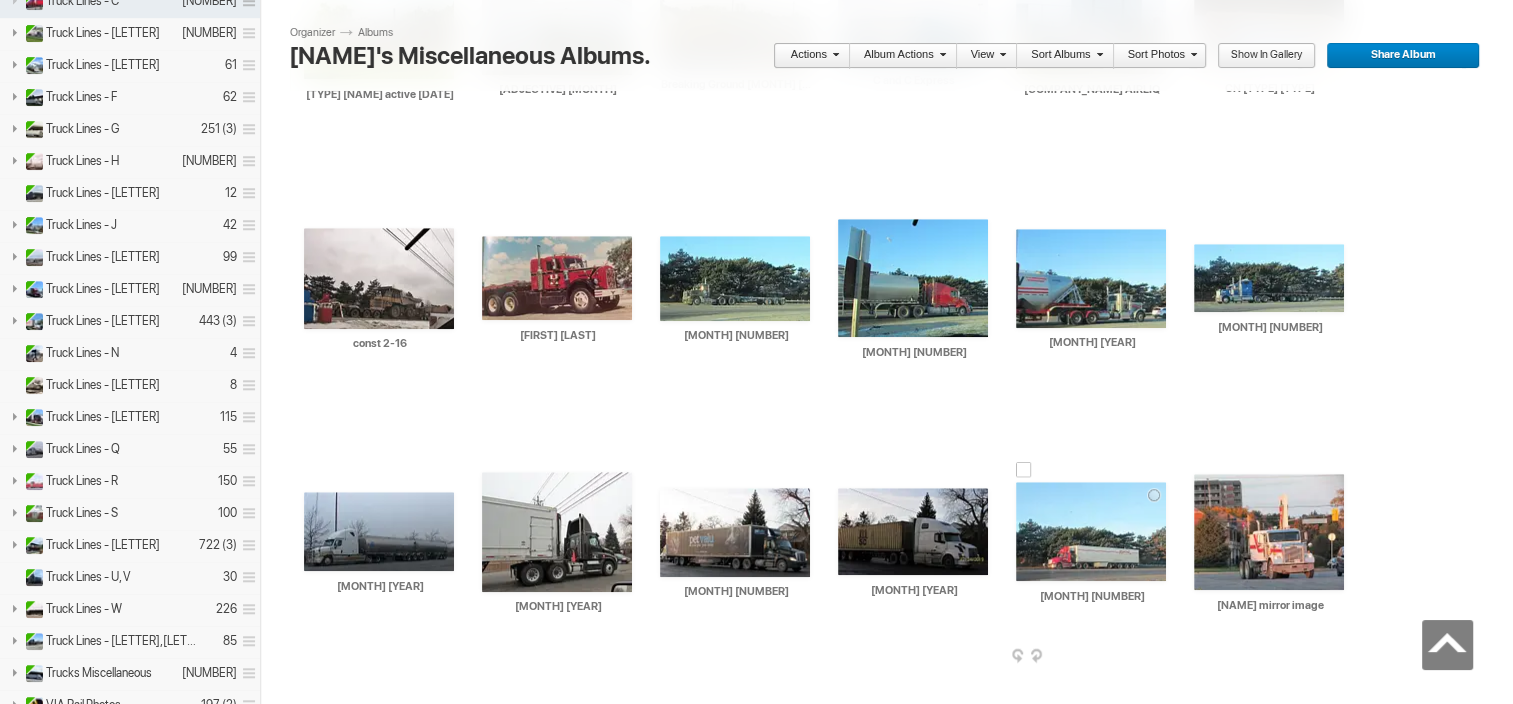 drag, startPoint x: 1082, startPoint y: 595, endPoint x: 1163, endPoint y: 652, distance: 99.04544 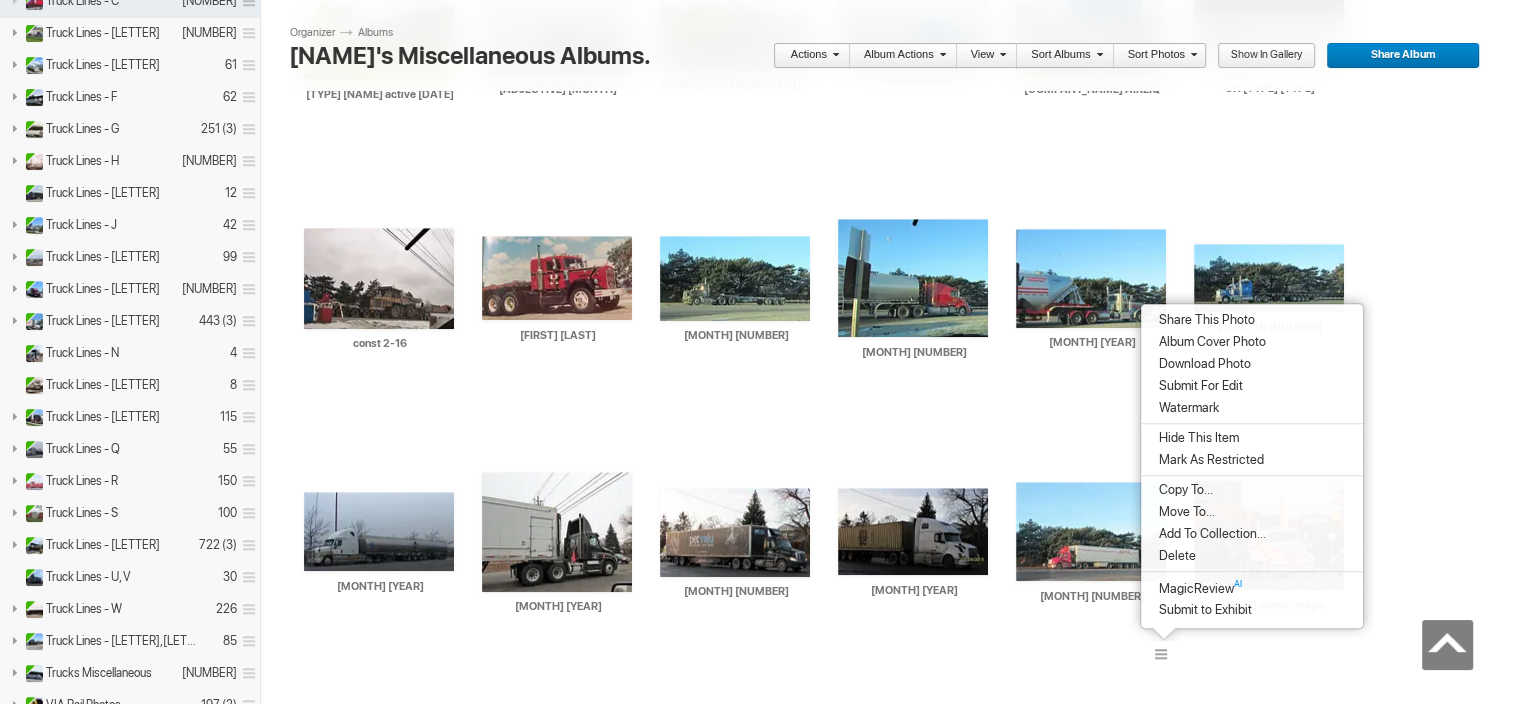 click on "Move To..." at bounding box center [1184, 512] 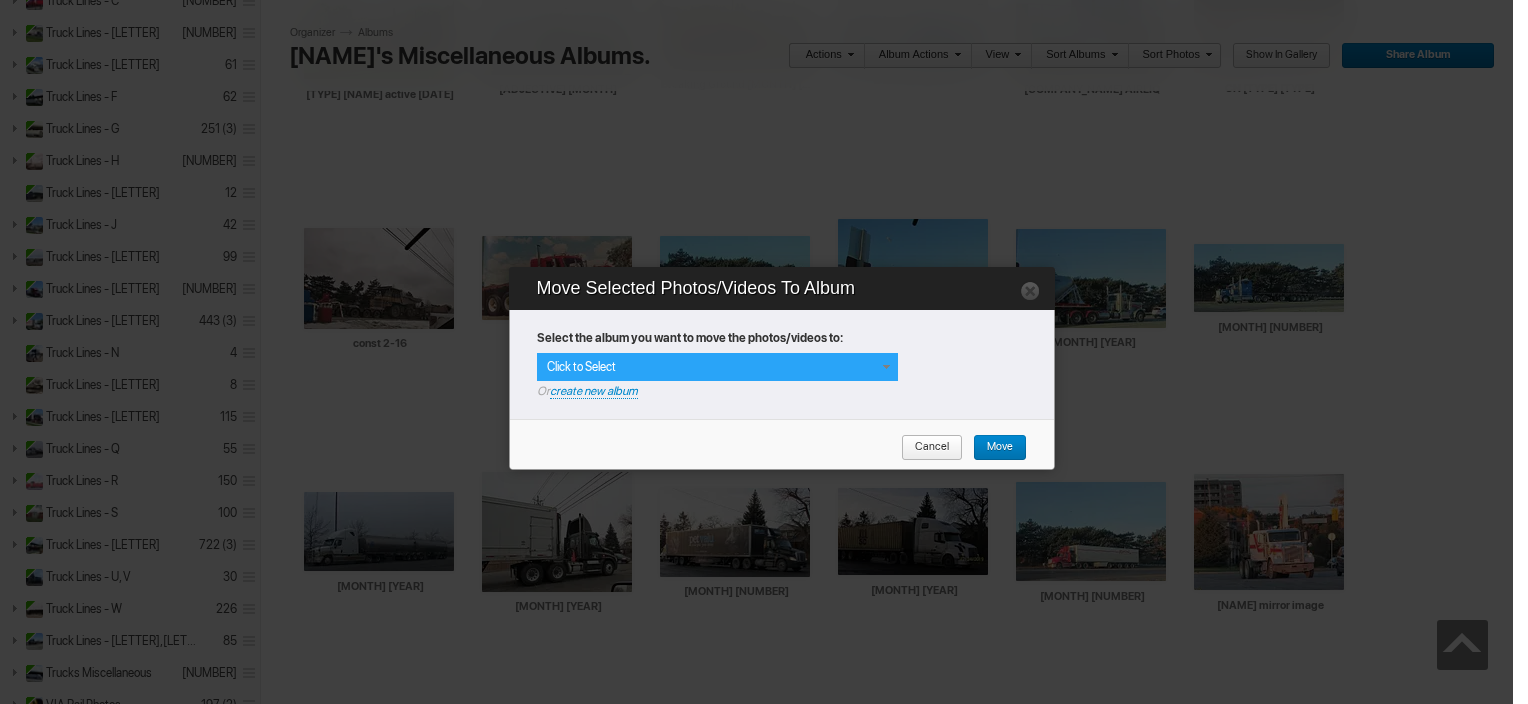 click at bounding box center (886, 367) 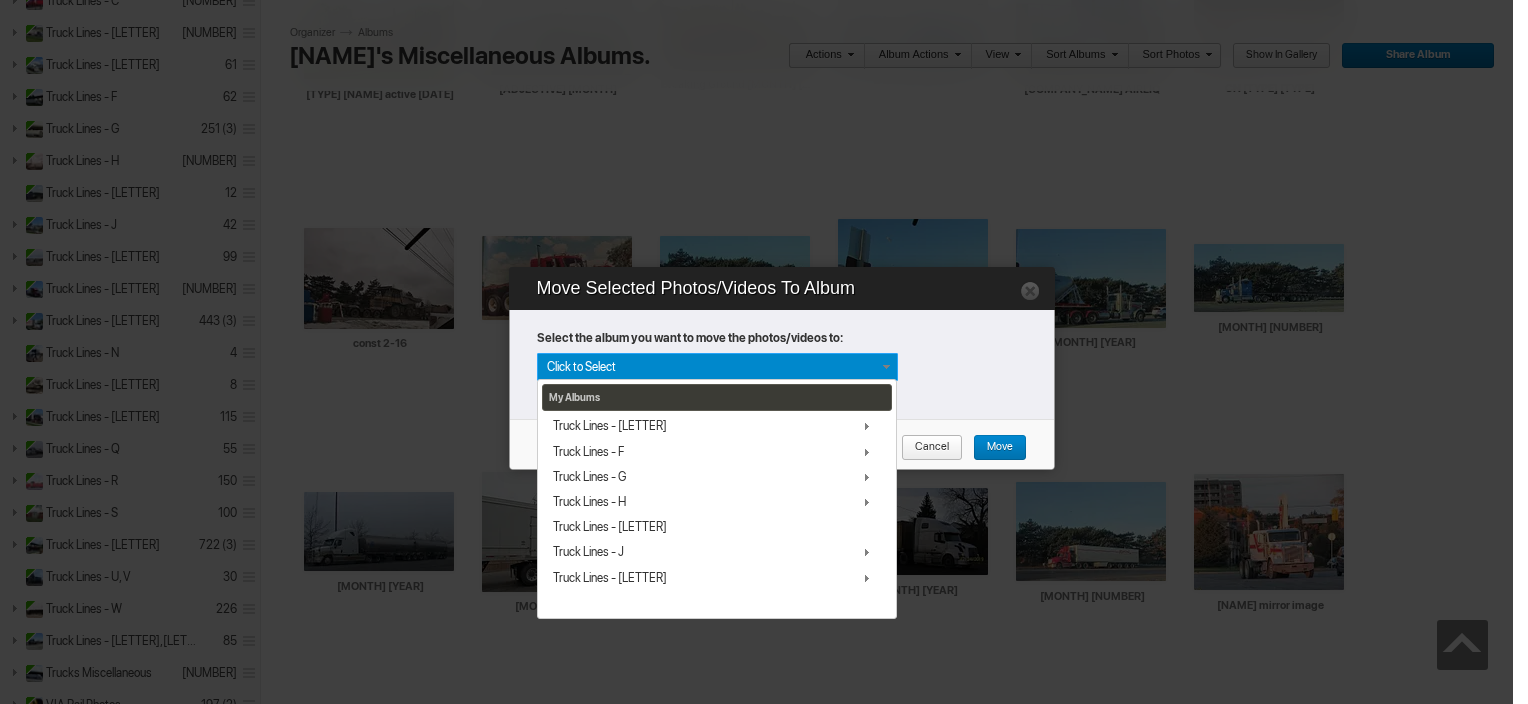 scroll, scrollTop: 528, scrollLeft: 0, axis: vertical 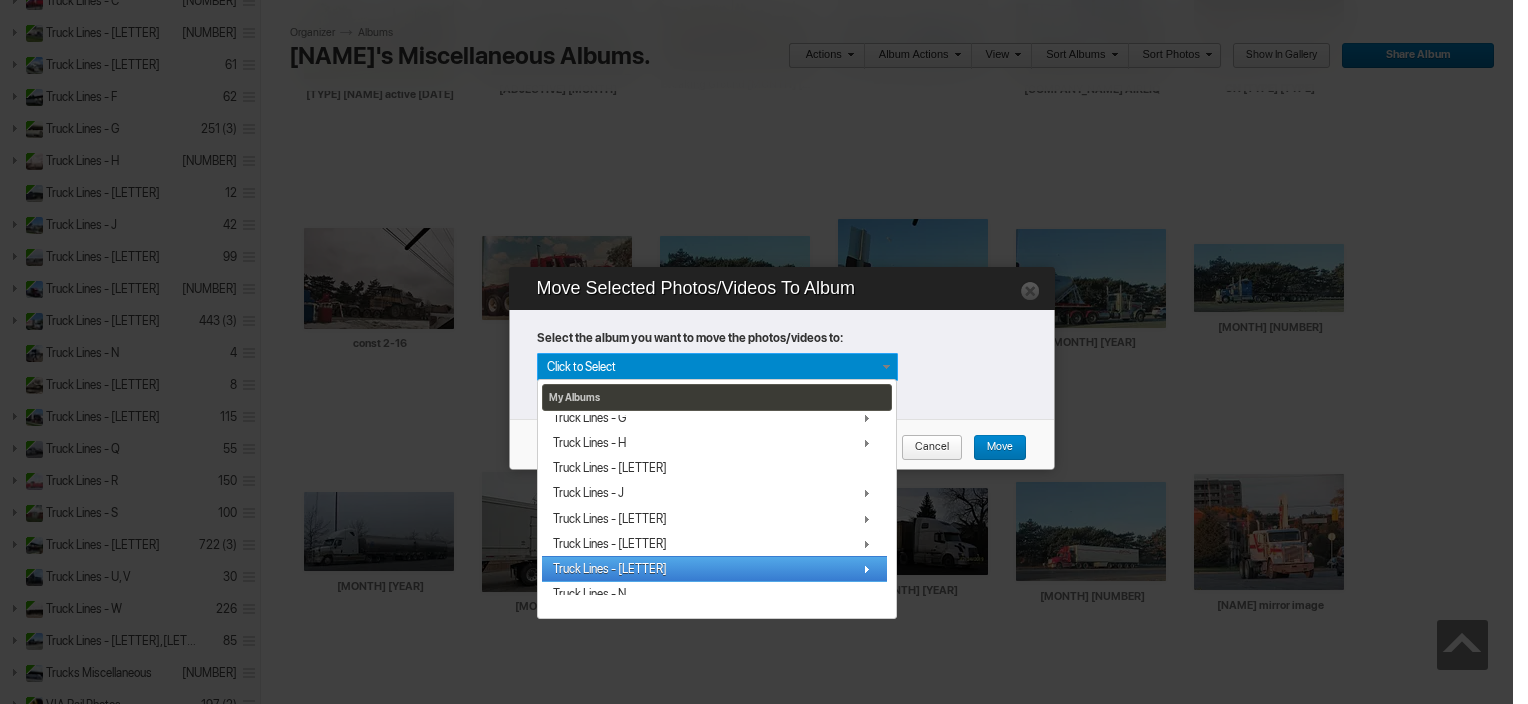 click on "Truck Lines - M" at bounding box center (714, 568) 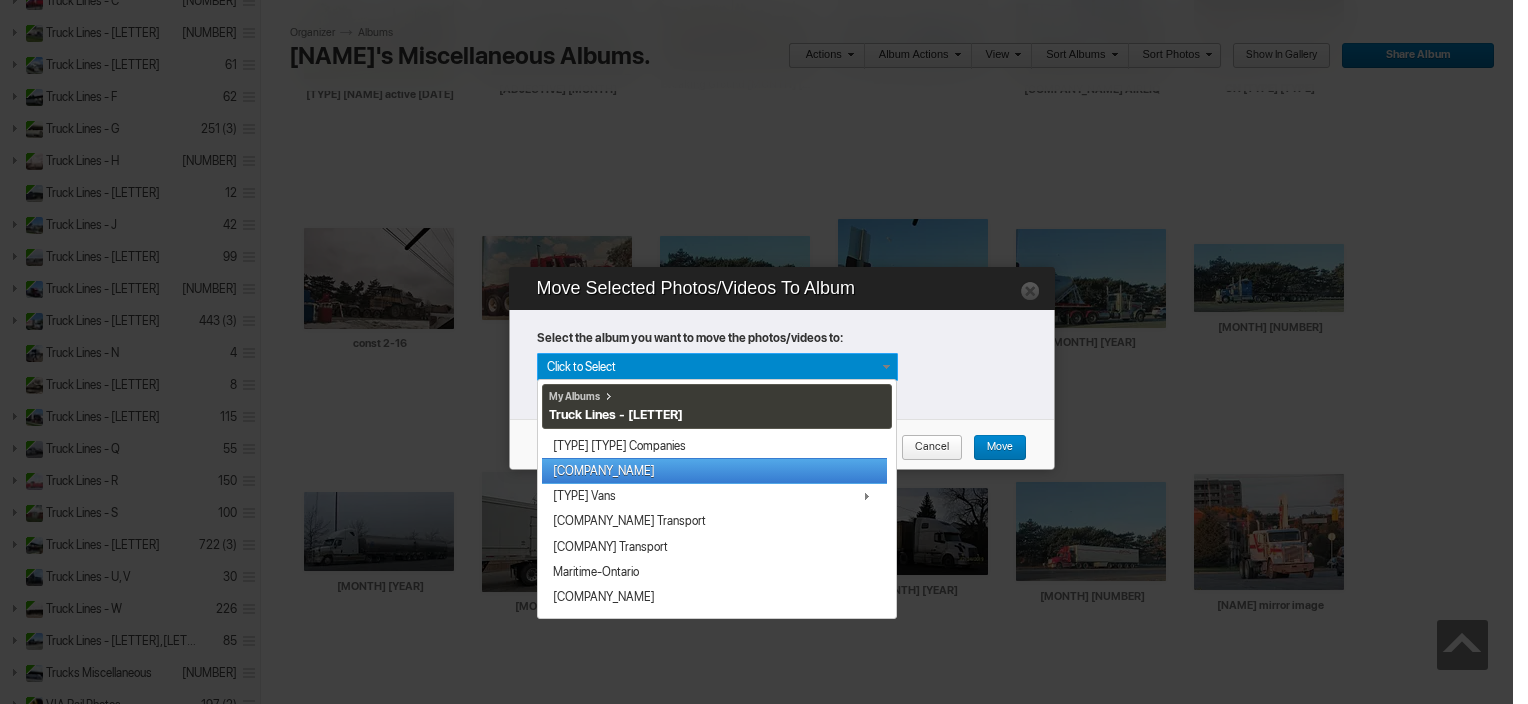 click on "Manitoulin Transport" at bounding box center (714, 470) 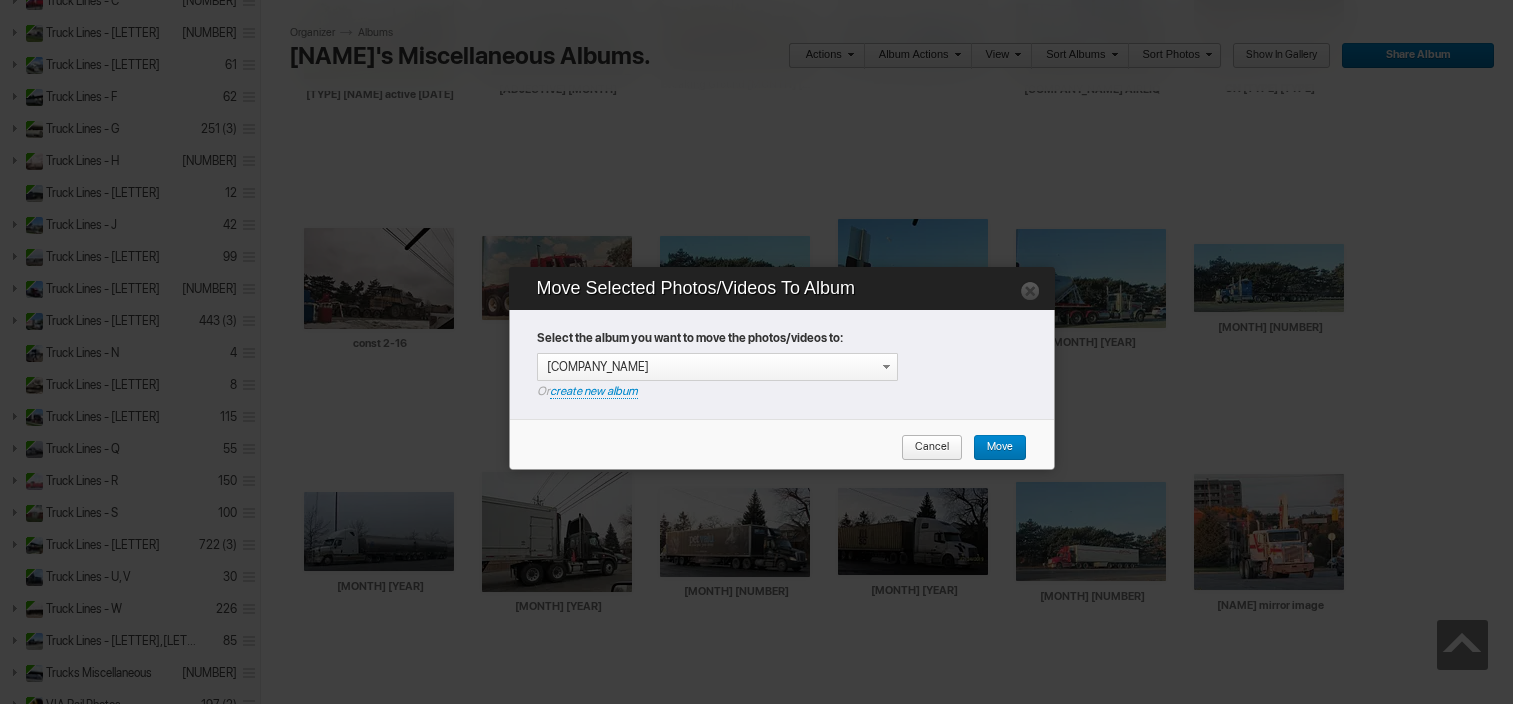 click on "Move" at bounding box center (993, 448) 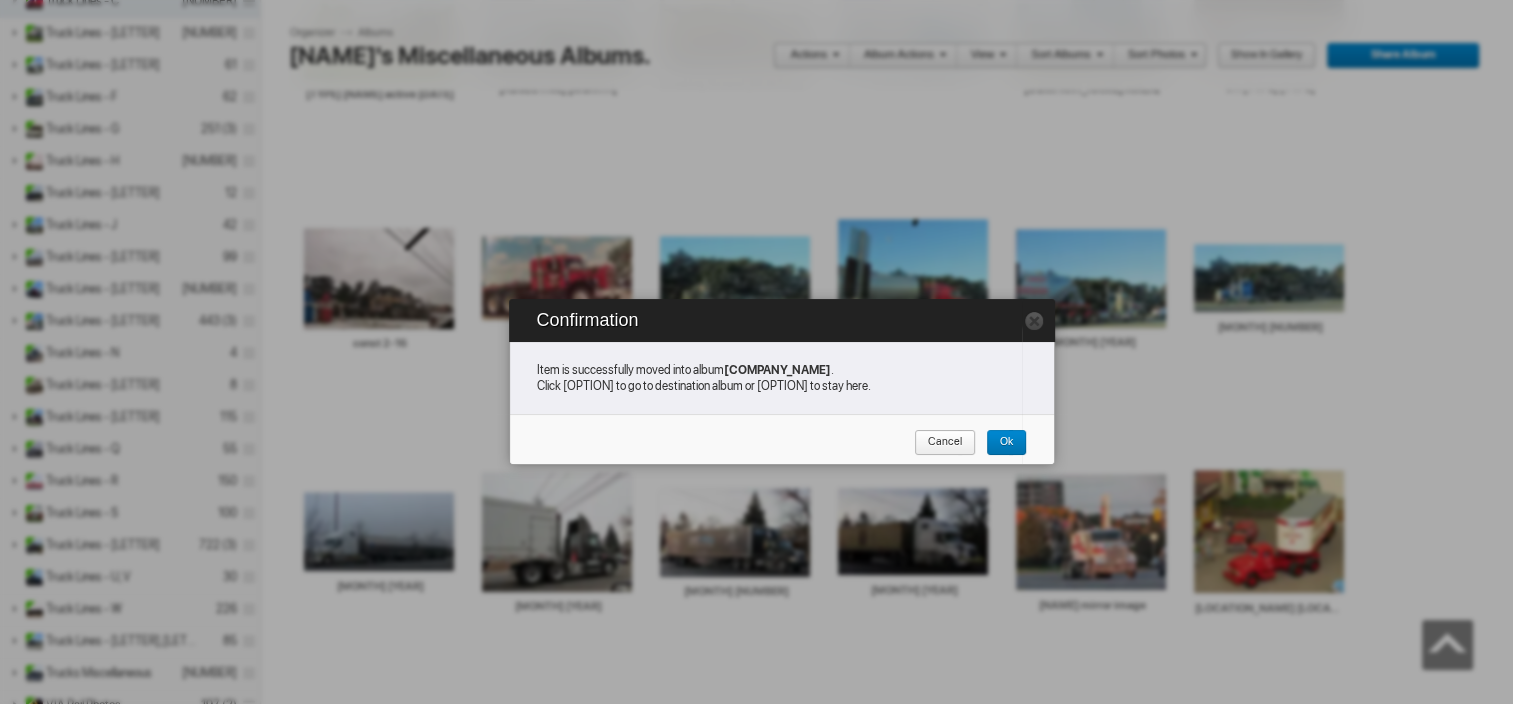 click on "Ok" at bounding box center [999, 443] 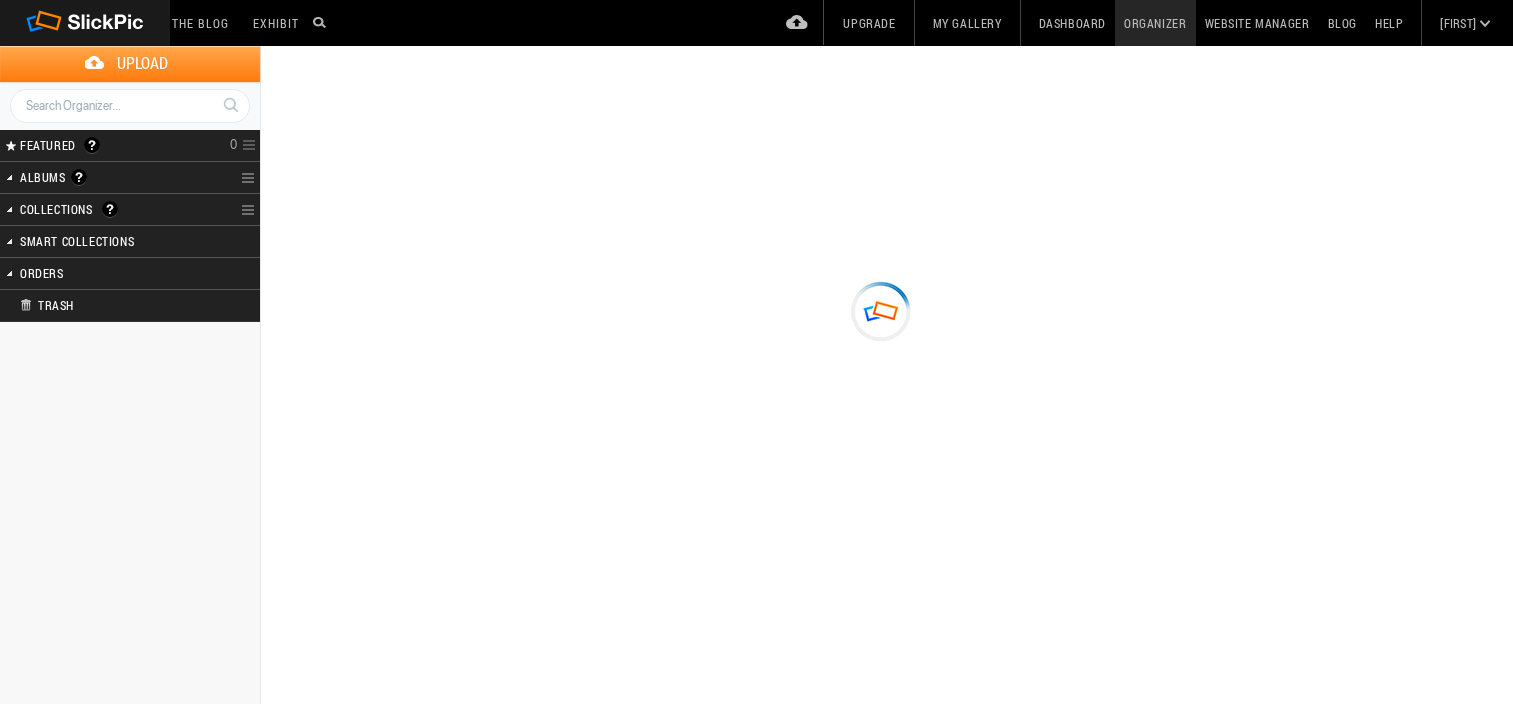 type on "[COMPANY_NAME]" 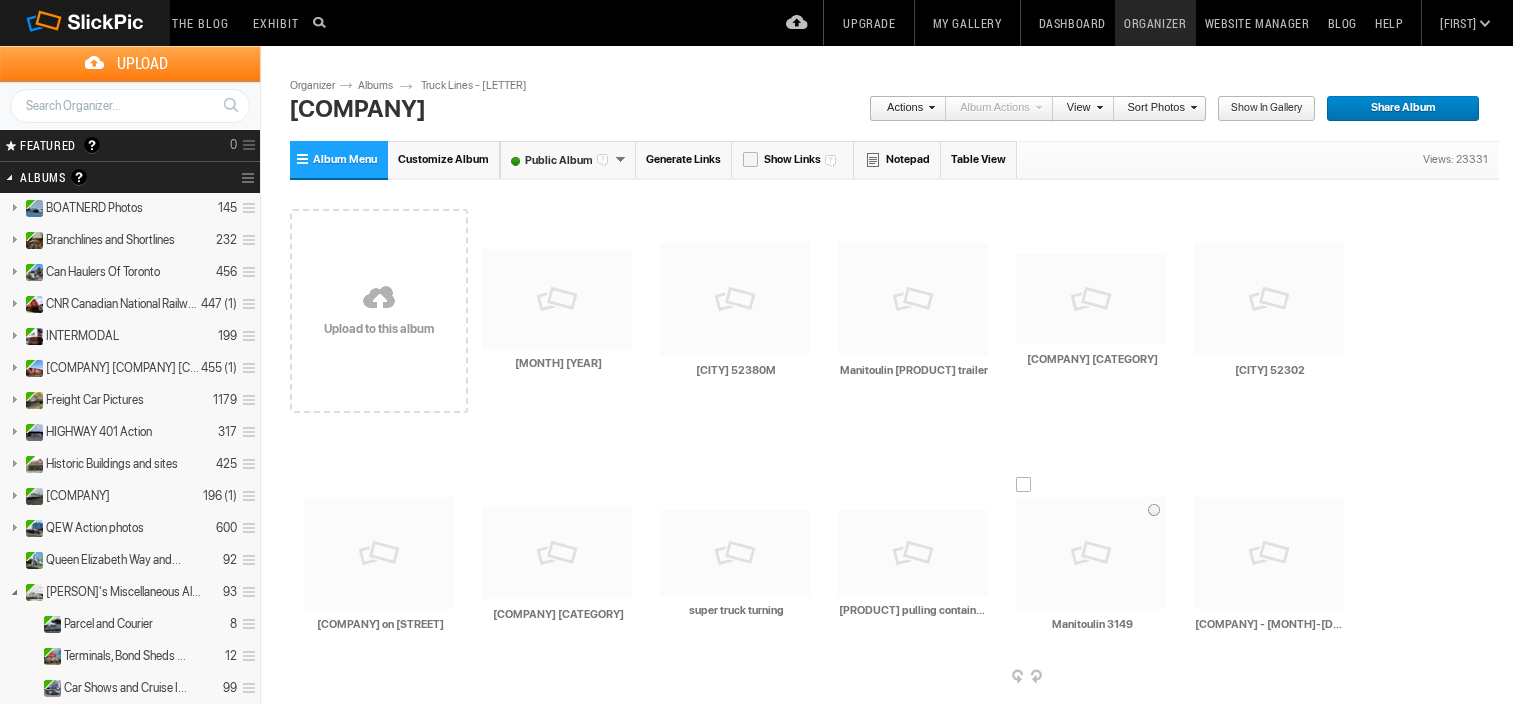 scroll, scrollTop: 0, scrollLeft: 0, axis: both 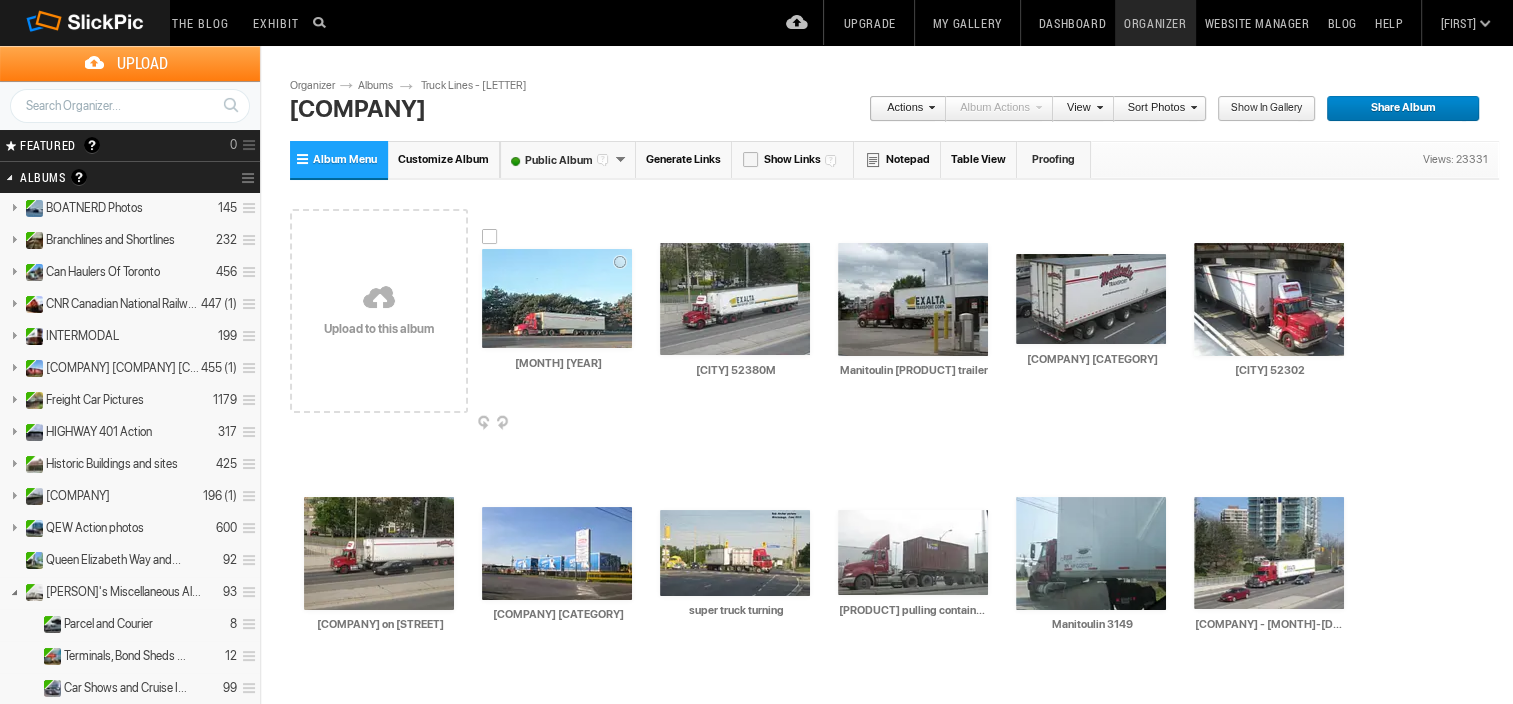 click at bounding box center (557, 298) 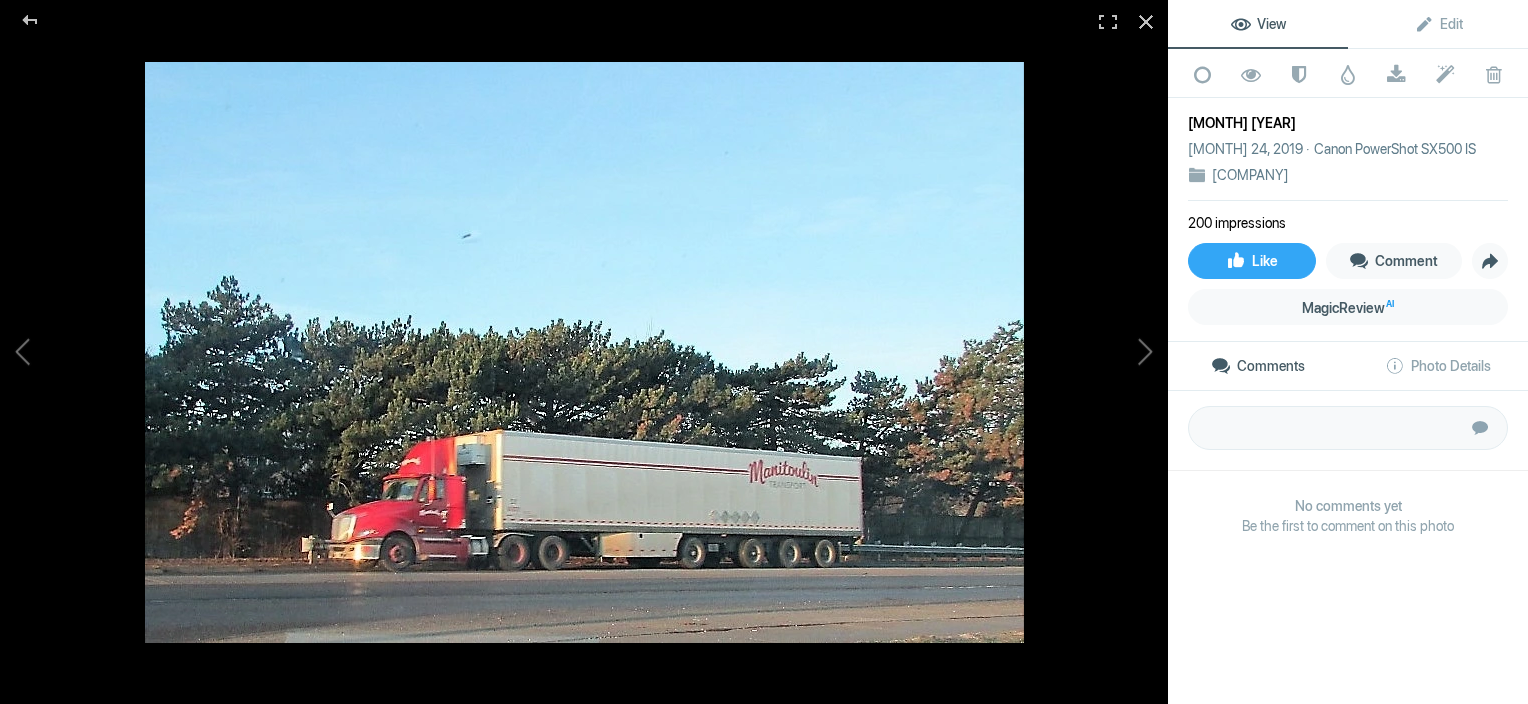 click 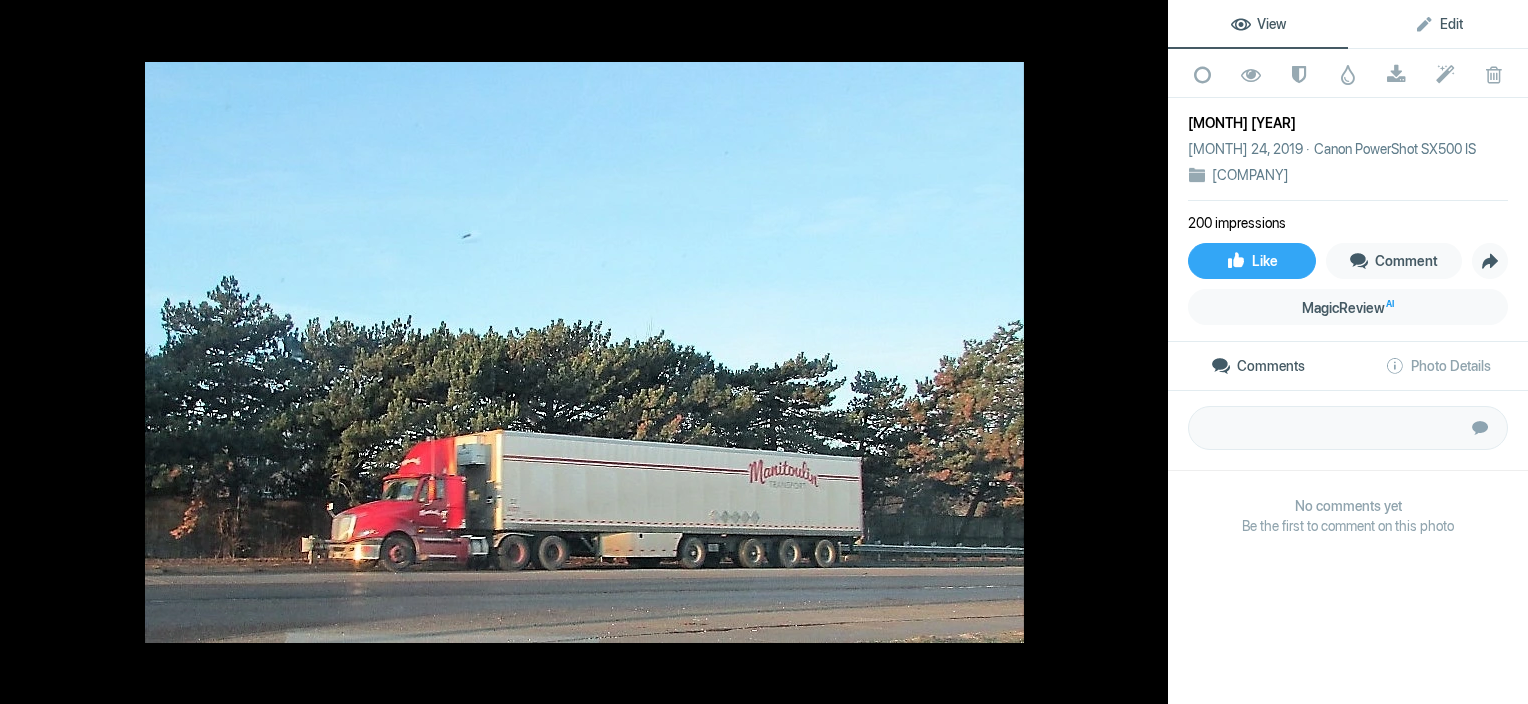 click on "Edit" 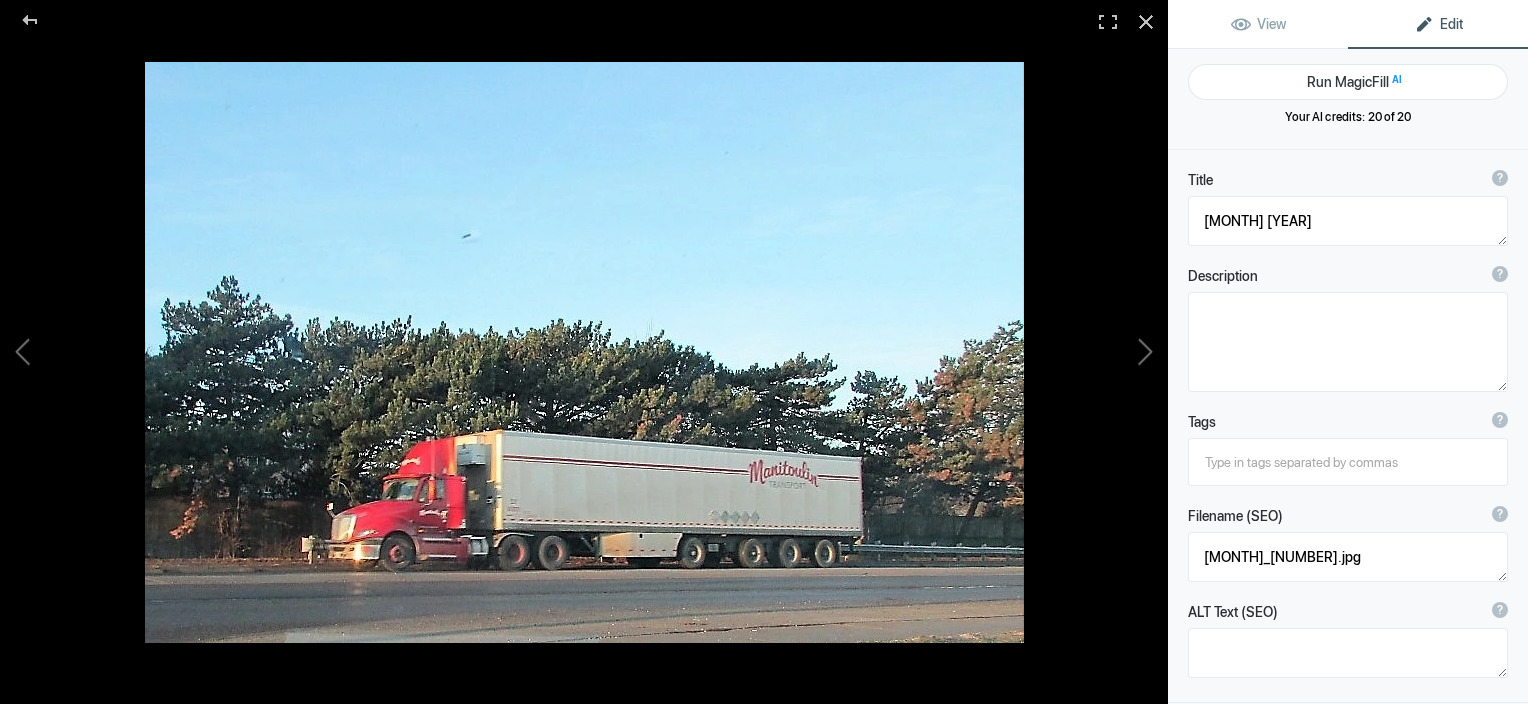 click on "Edit" 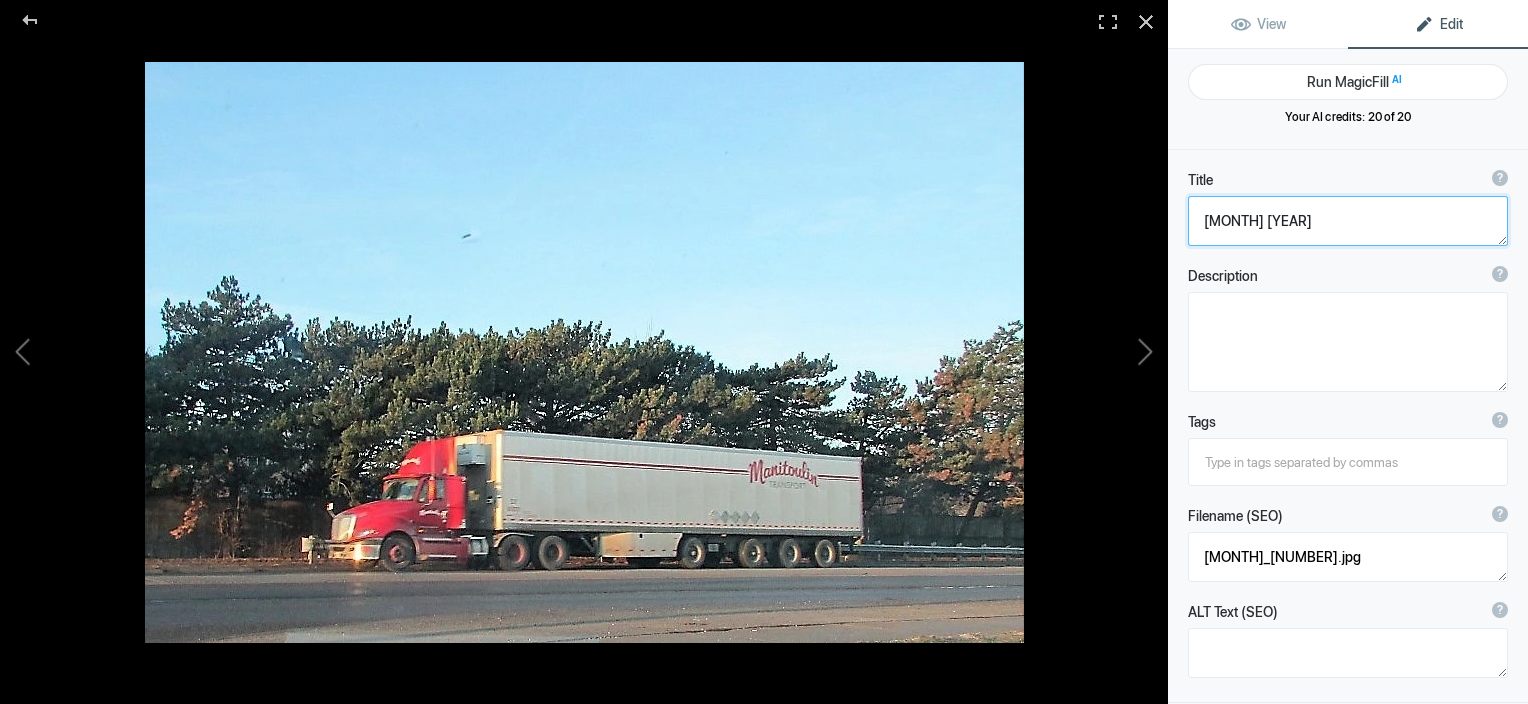 click 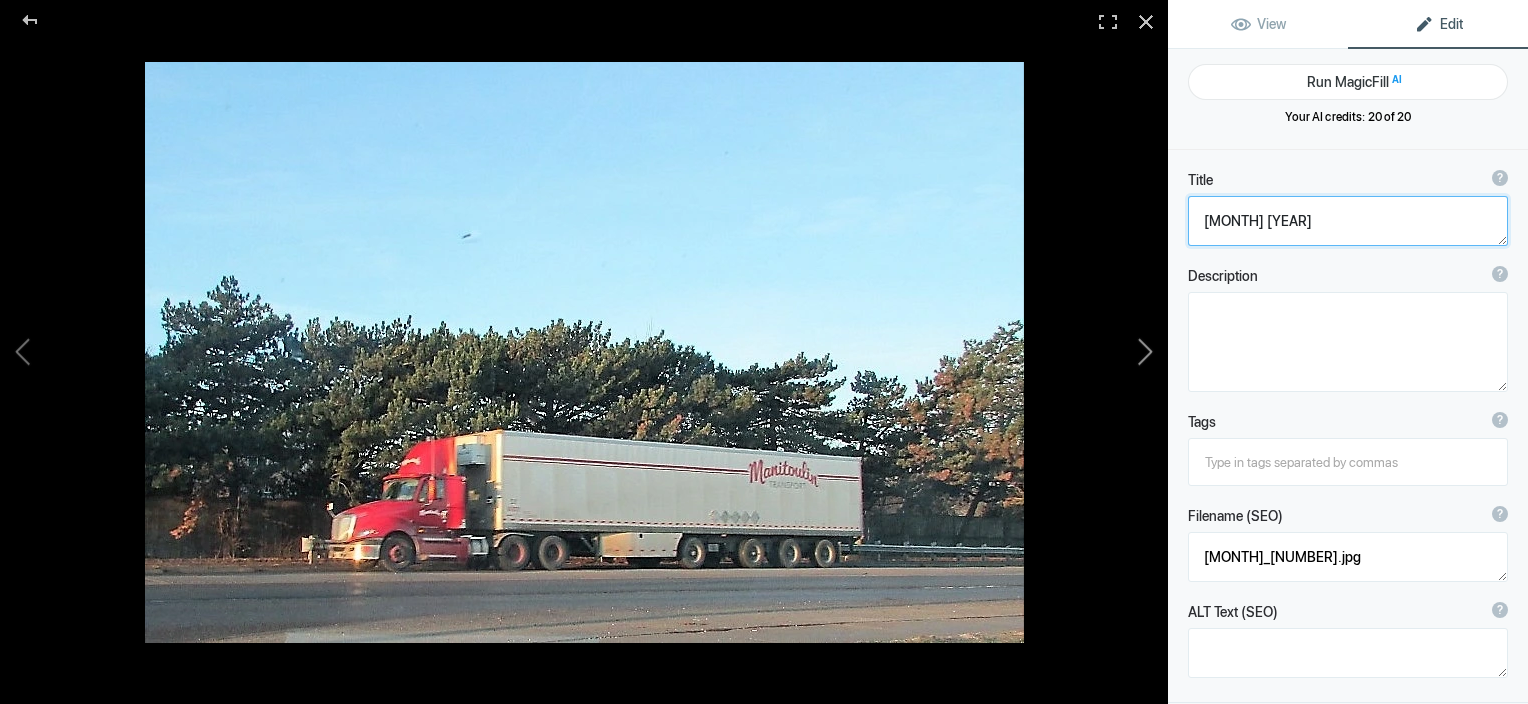 drag, startPoint x: 1345, startPoint y: 204, endPoint x: 1099, endPoint y: 246, distance: 249.55962 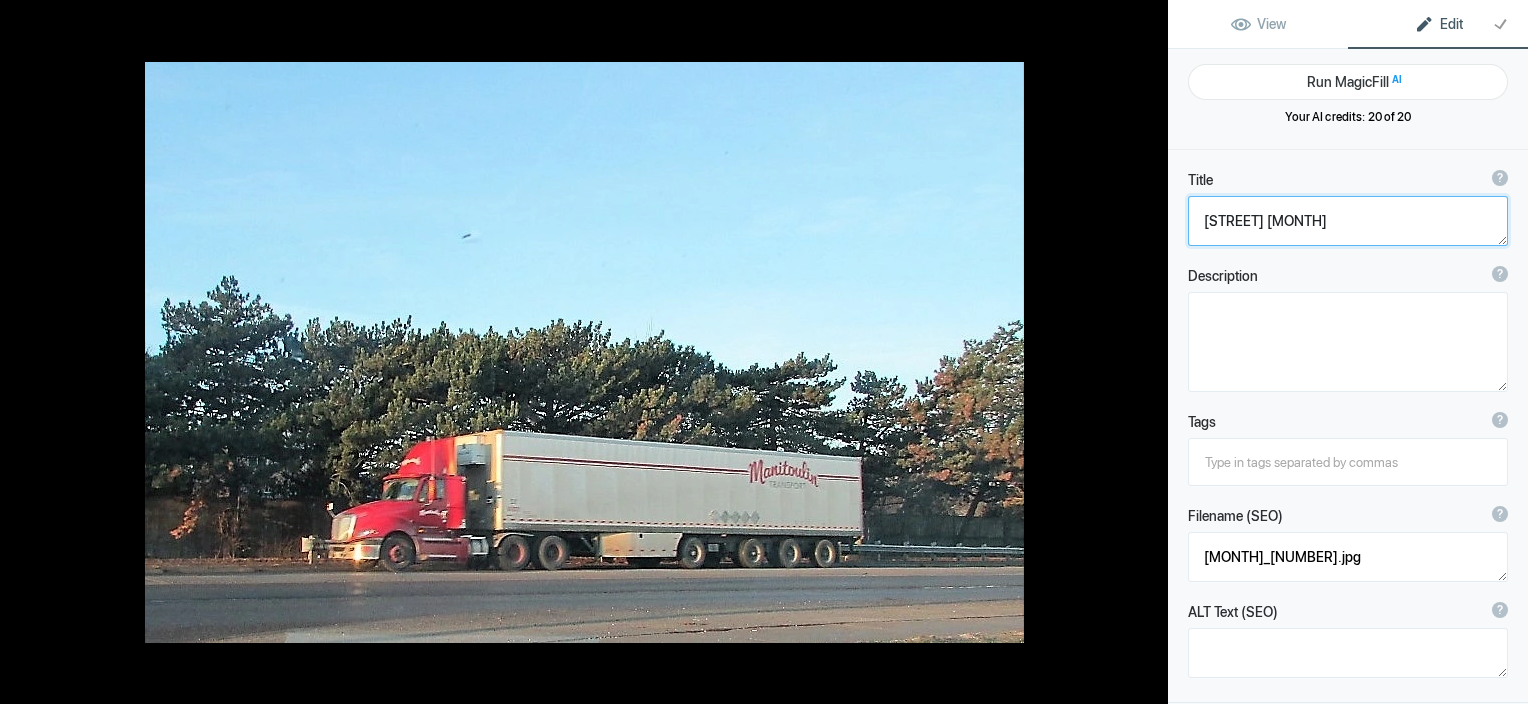type on "Southdown Road December" 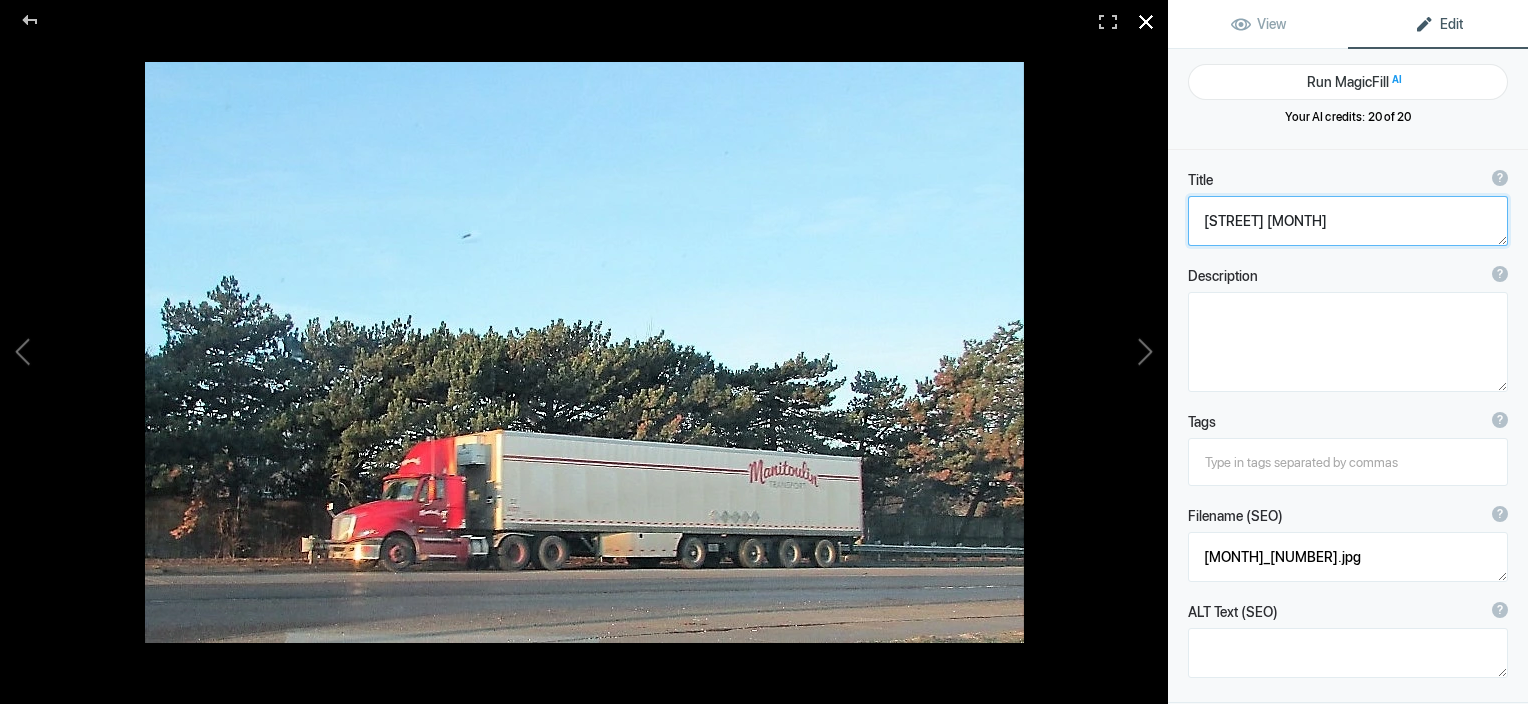click 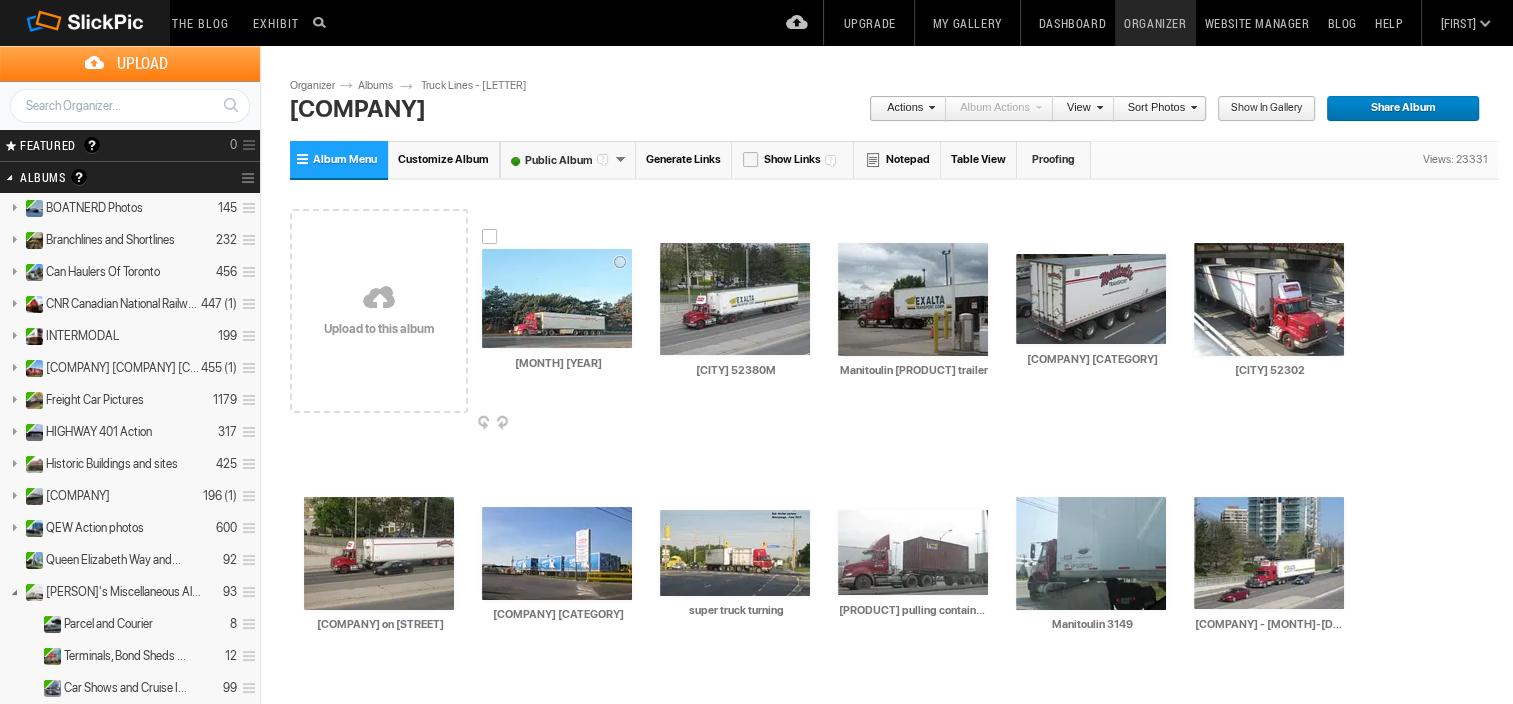 click at bounding box center [557, 298] 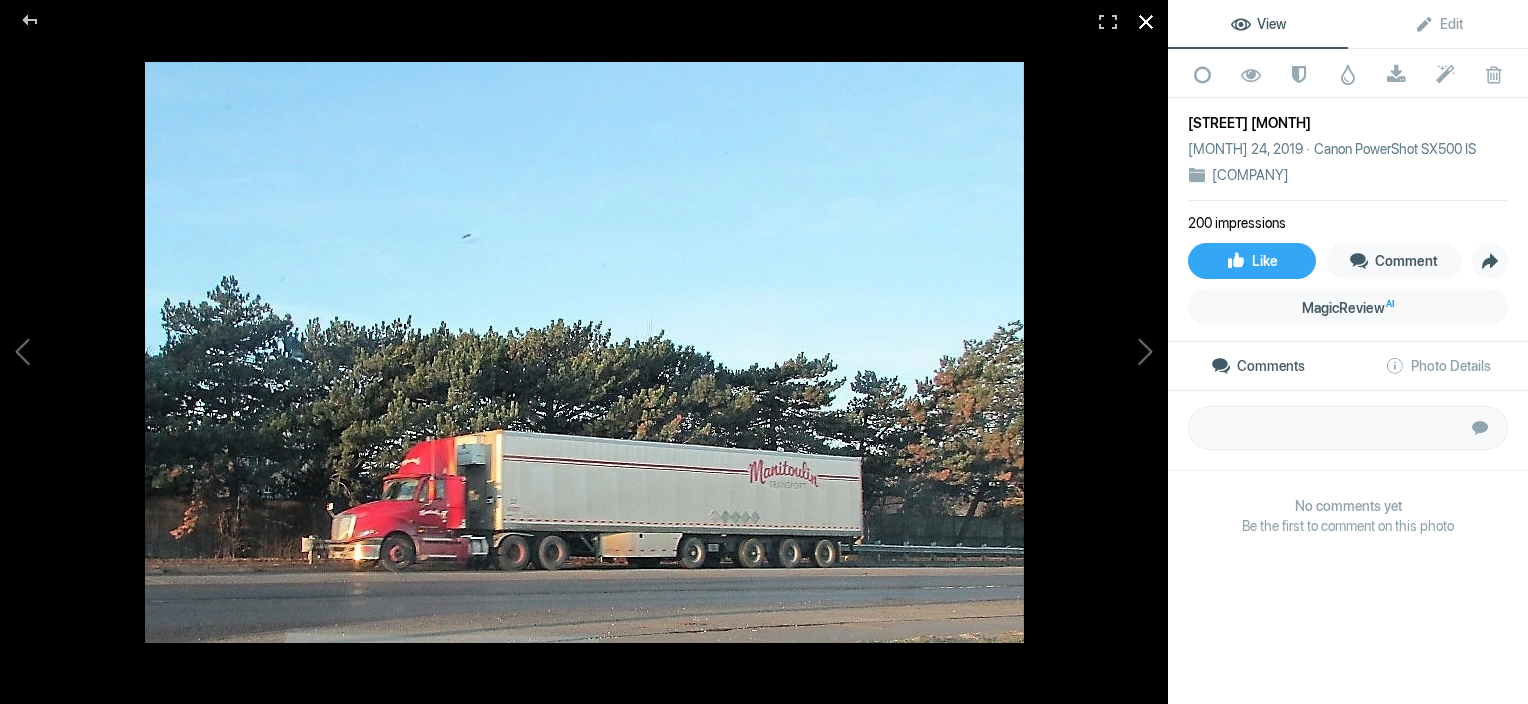 click 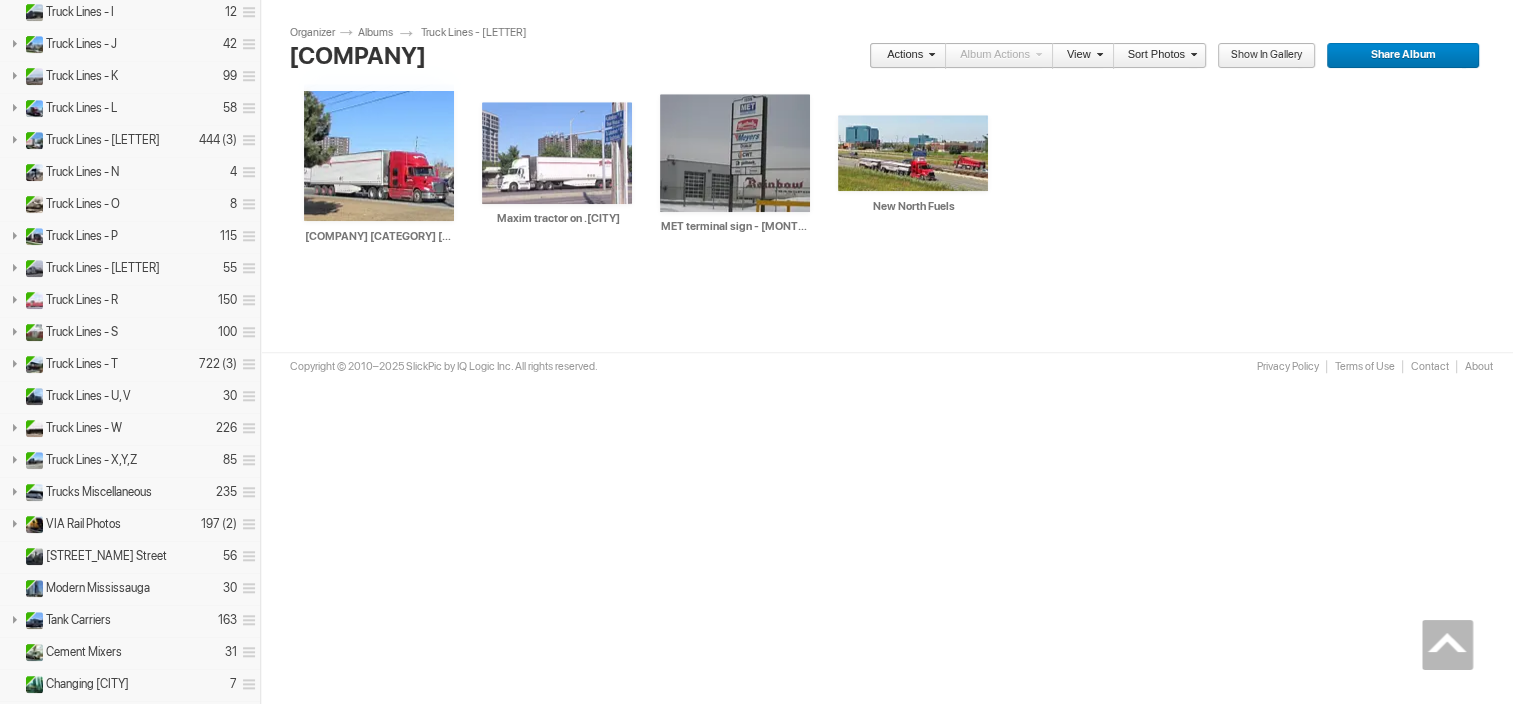 scroll, scrollTop: 0, scrollLeft: 0, axis: both 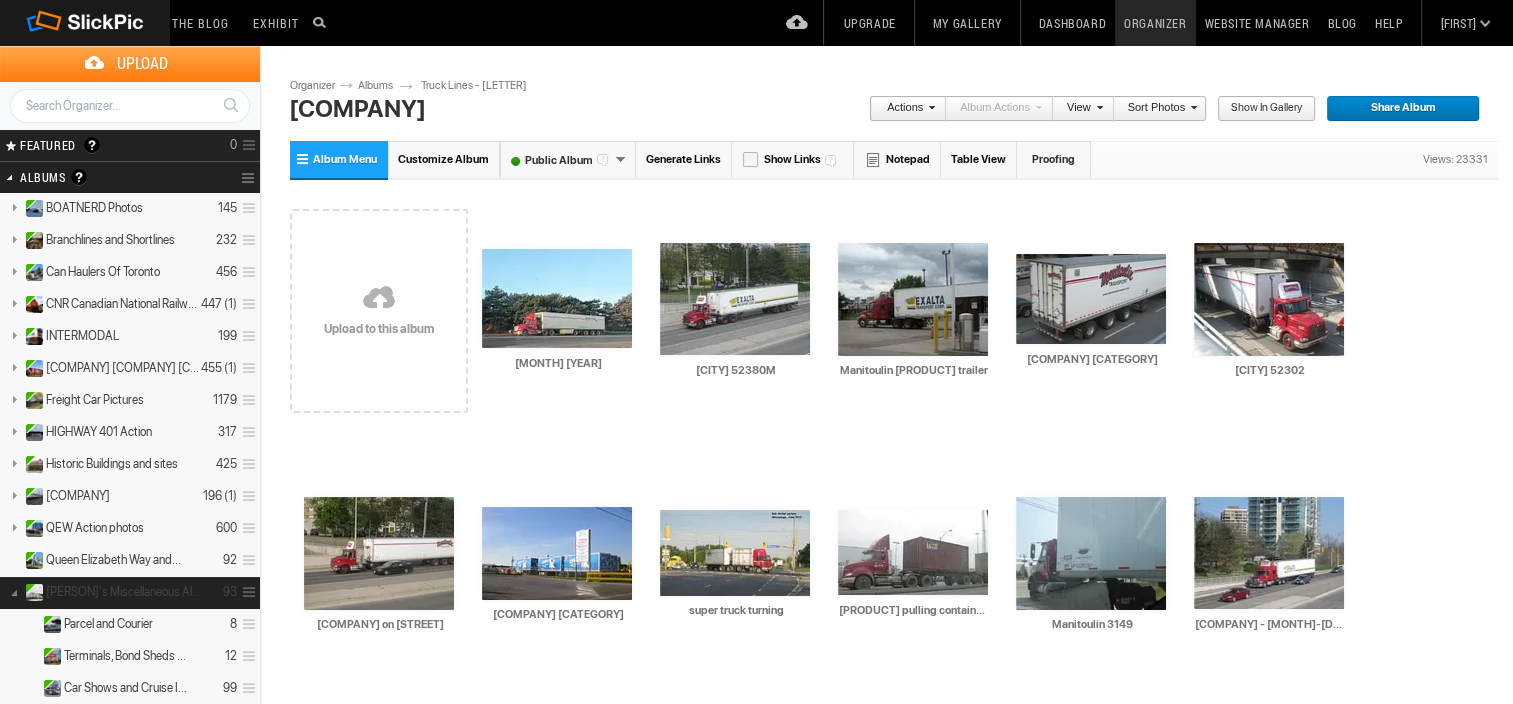 click on "Rob's Miscellaneous Albums." at bounding box center (124, 592) 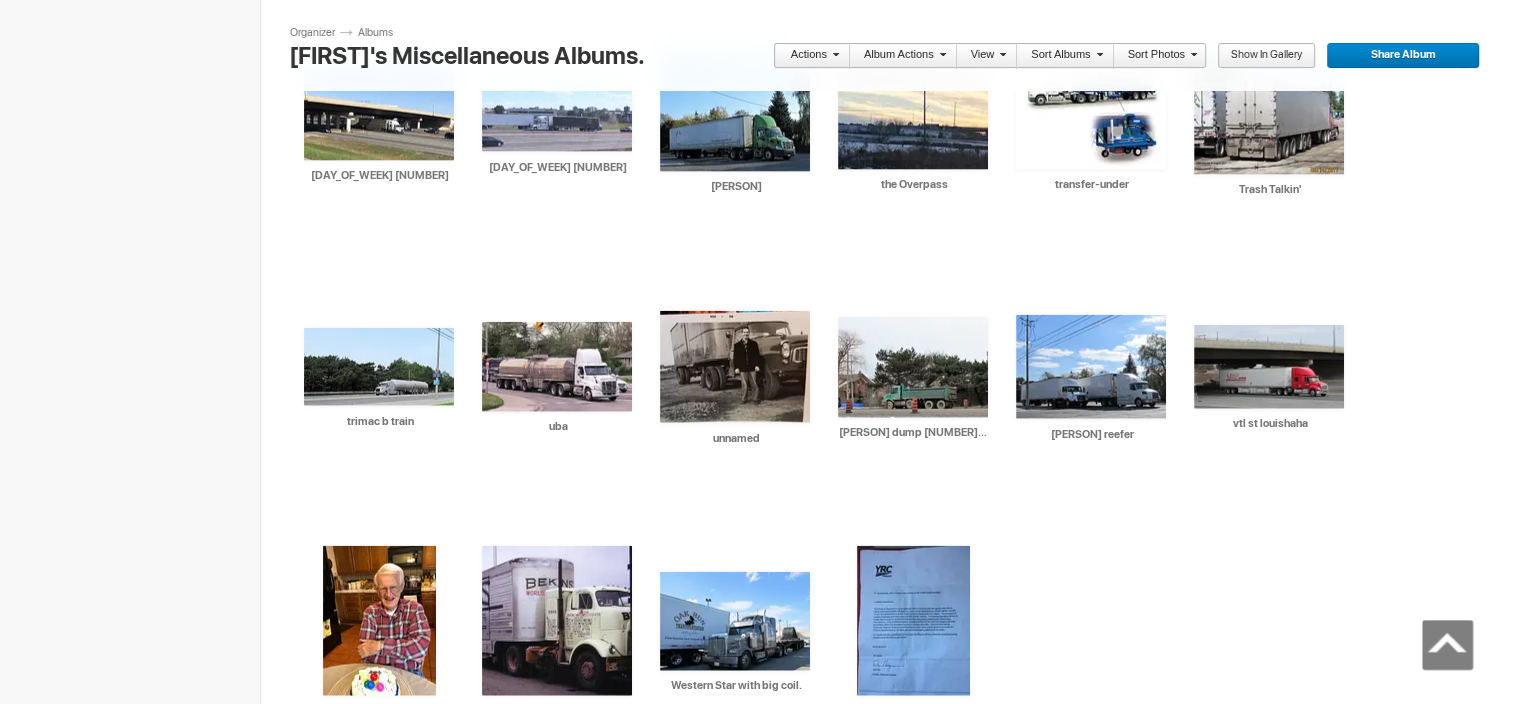 scroll, scrollTop: 4480, scrollLeft: 0, axis: vertical 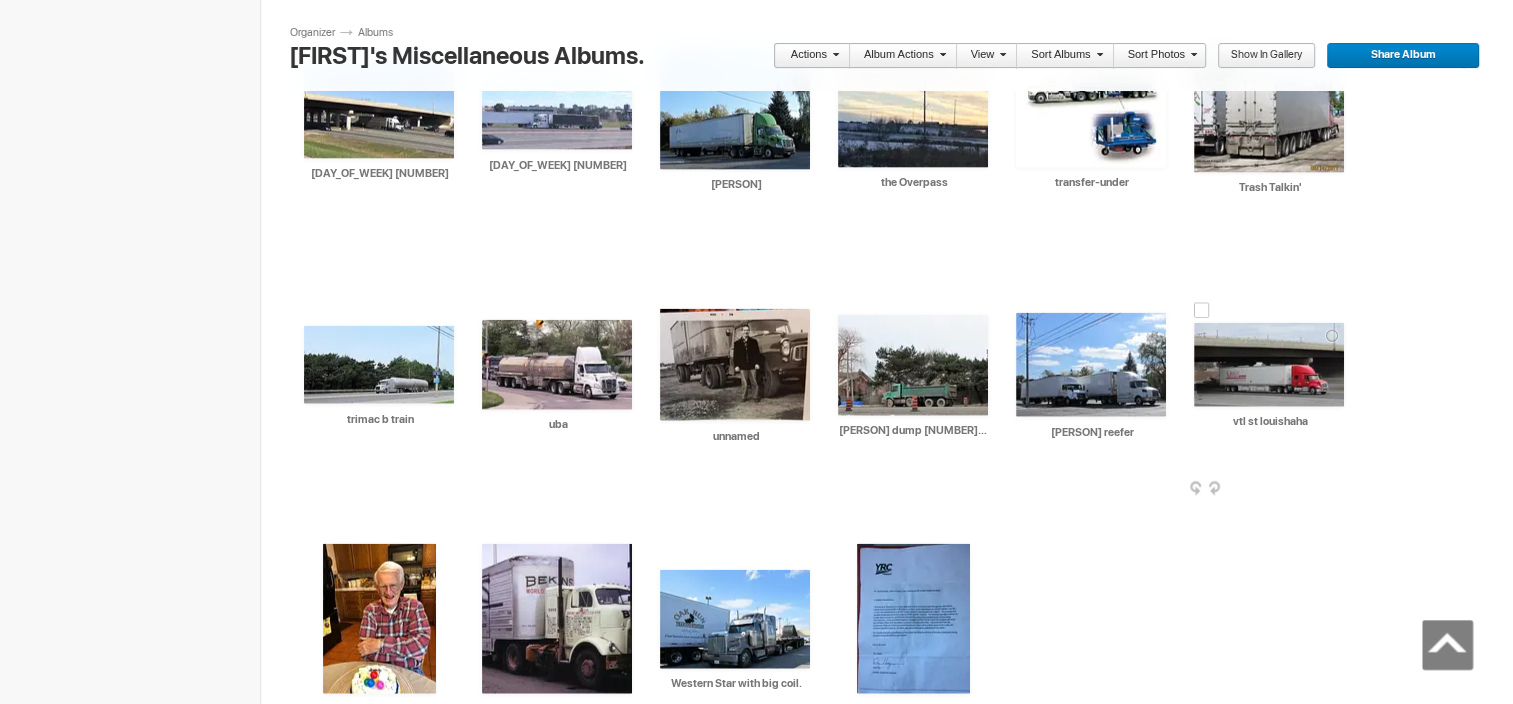 click at bounding box center [1269, 365] 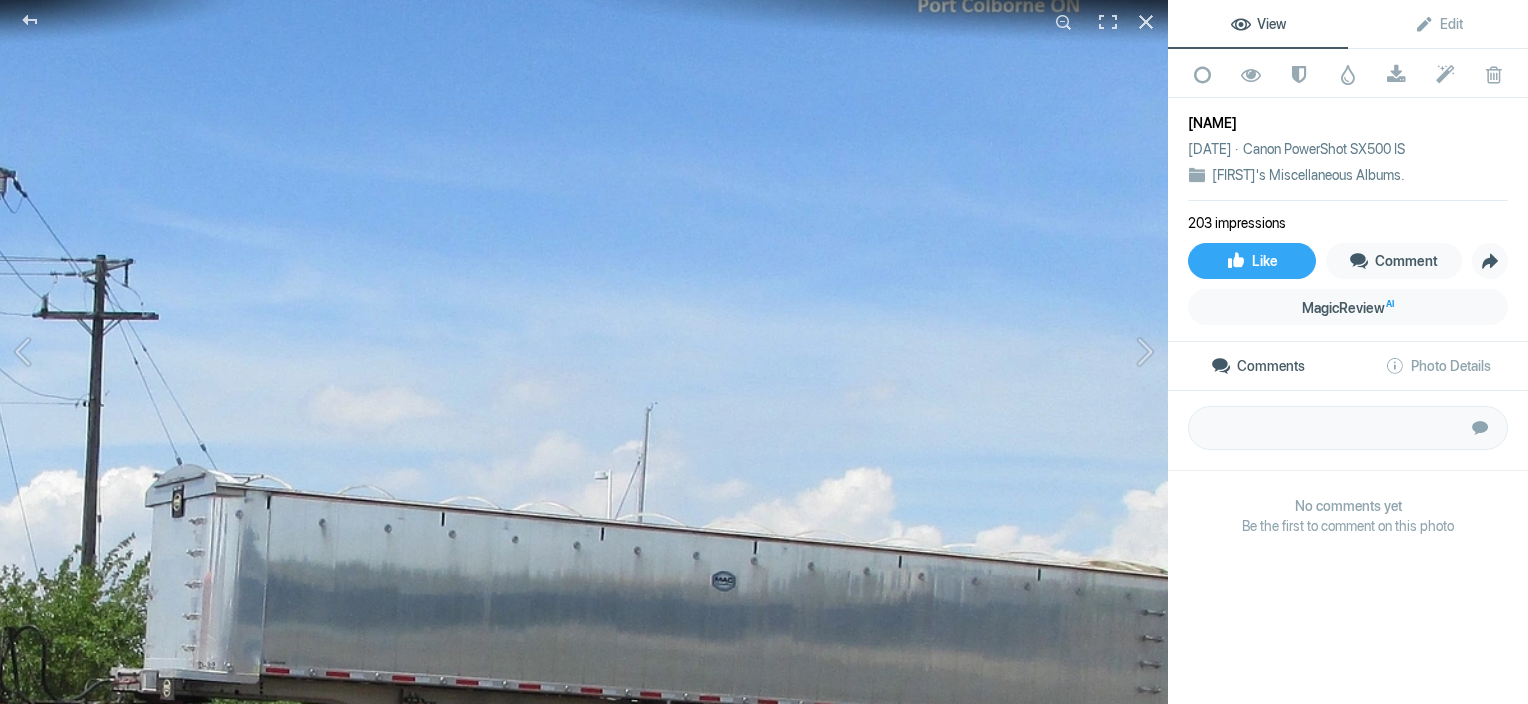 drag, startPoint x: 904, startPoint y: 229, endPoint x: 1298, endPoint y: 113, distance: 410.7213 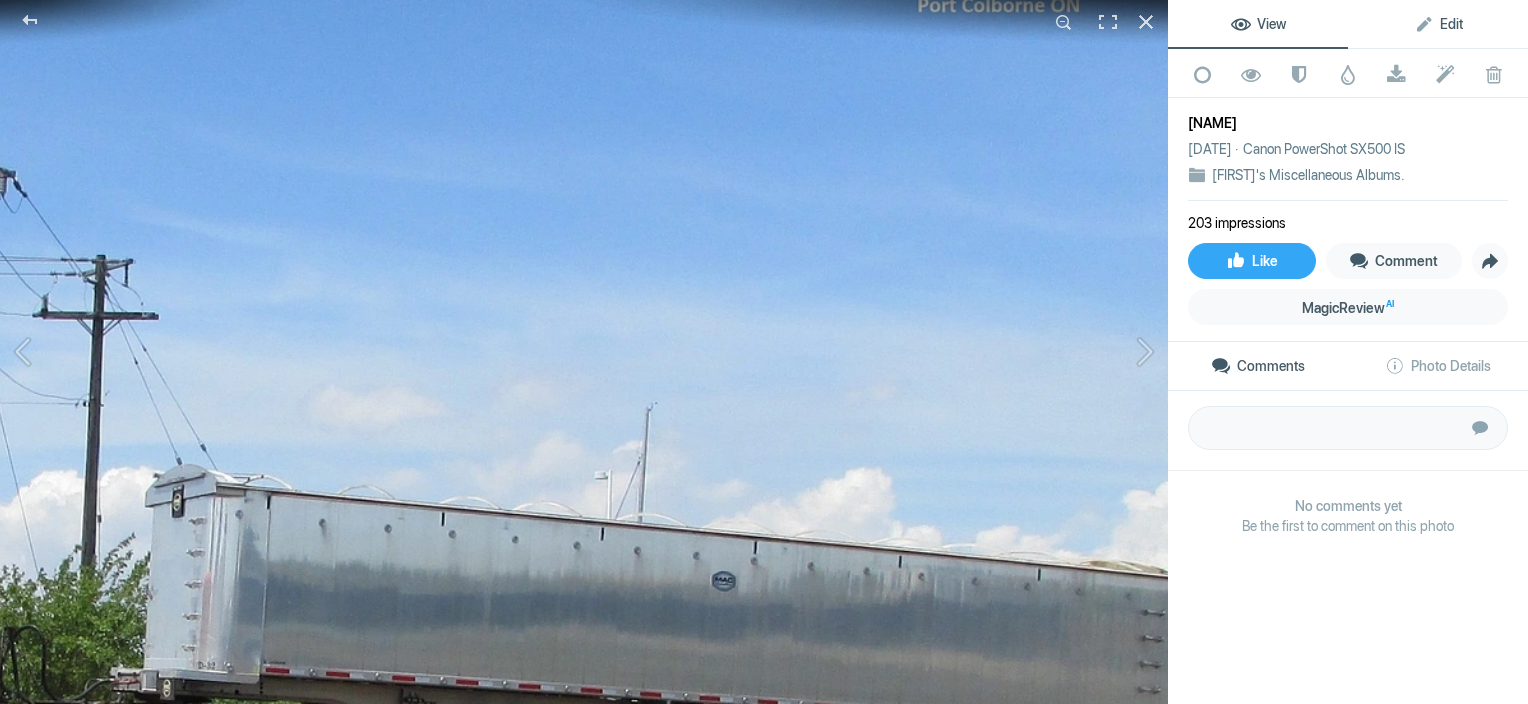 click on "Edit" 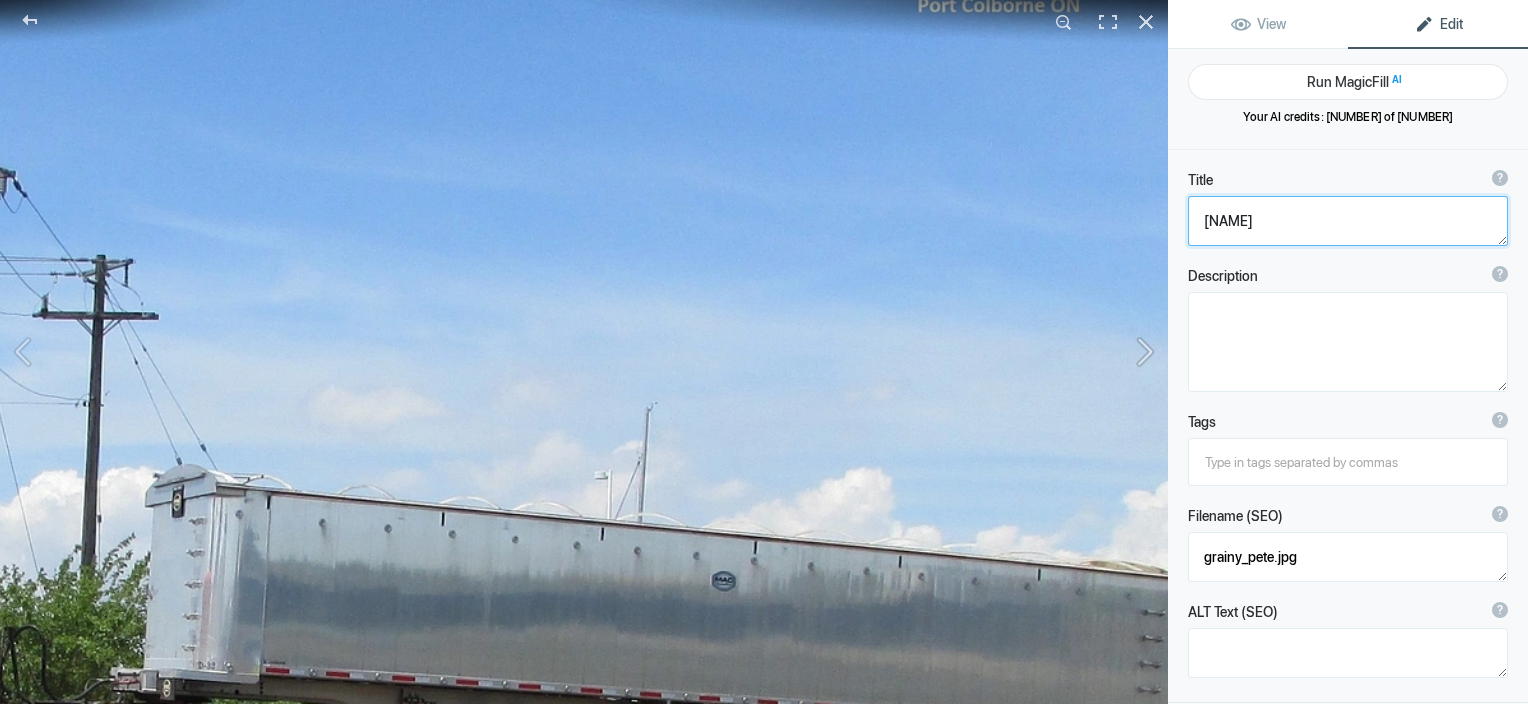 drag, startPoint x: 1291, startPoint y: 216, endPoint x: 1100, endPoint y: 251, distance: 194.18033 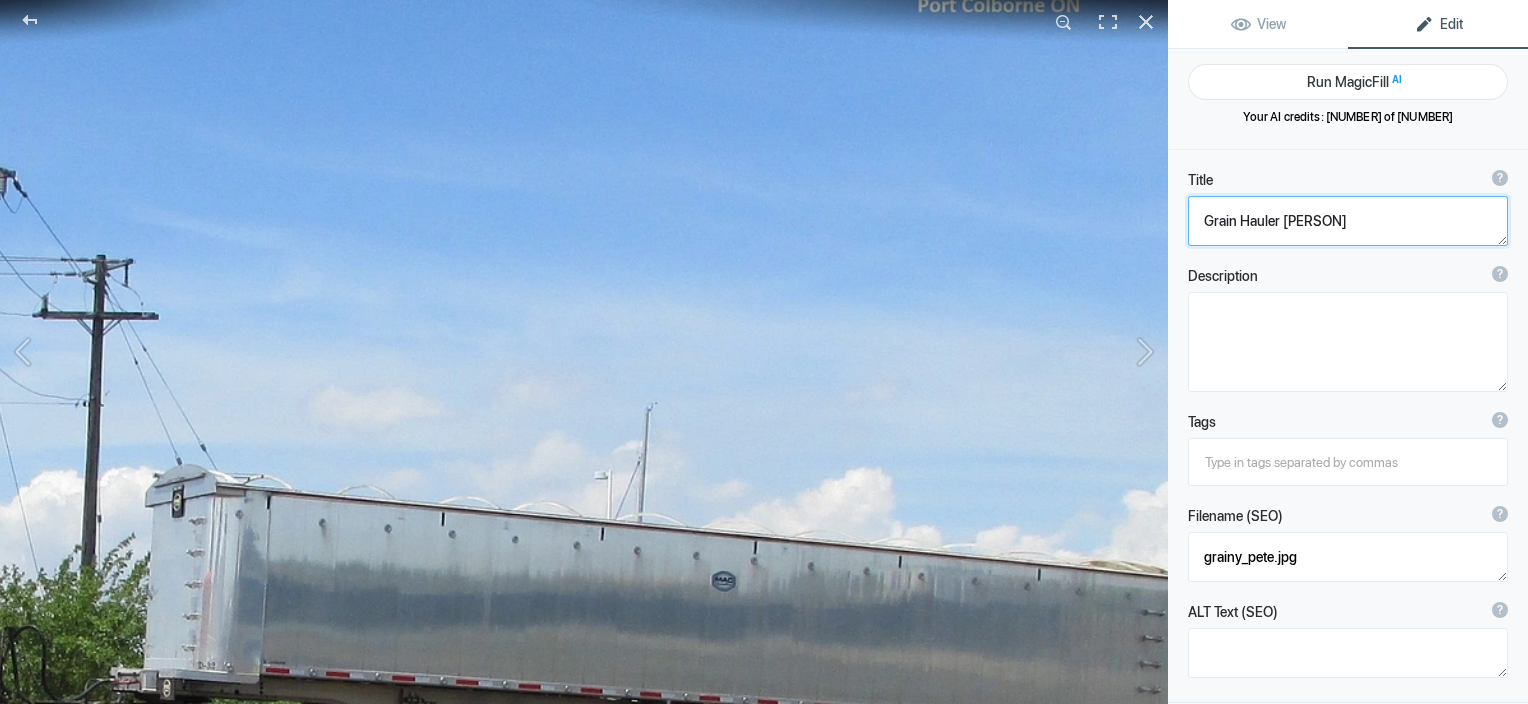type on "[PRODUCT] [BRAND]" 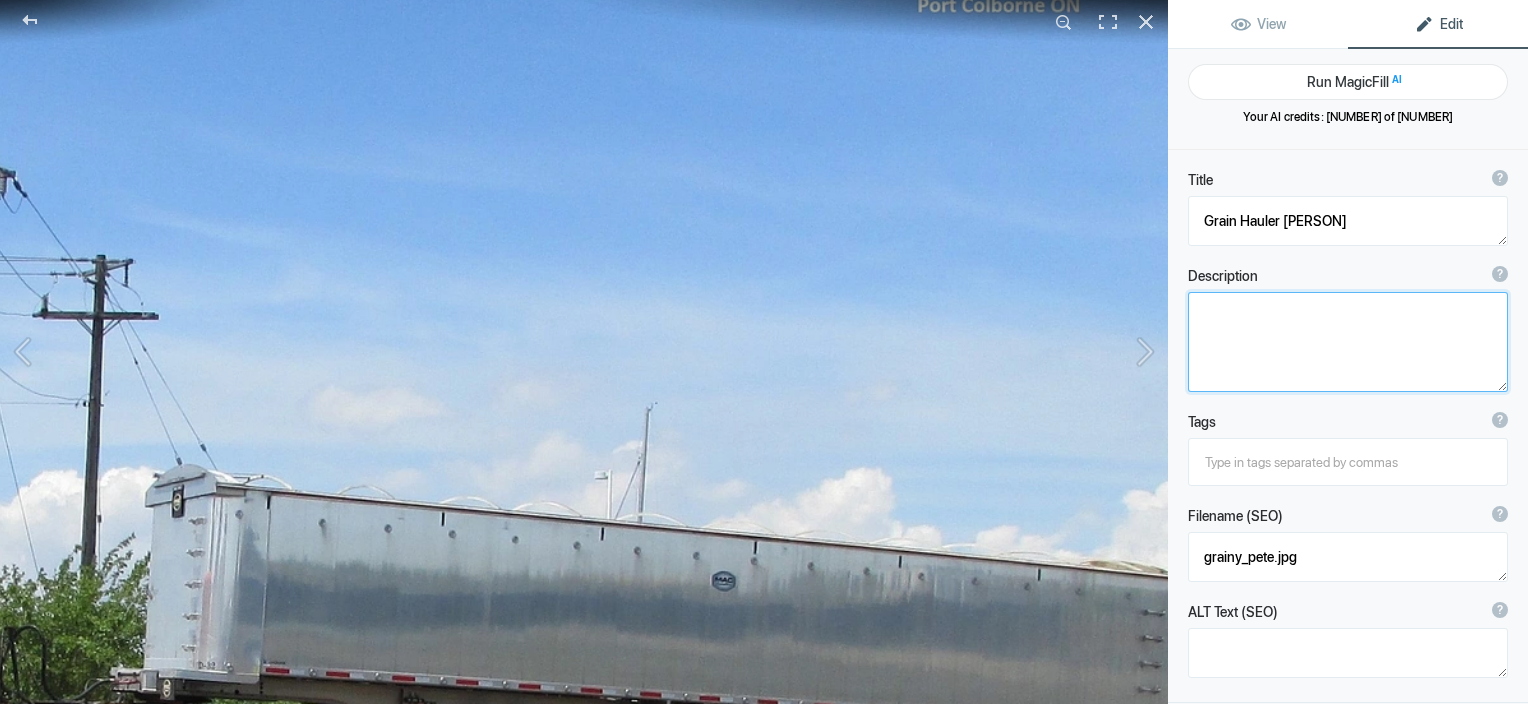 click 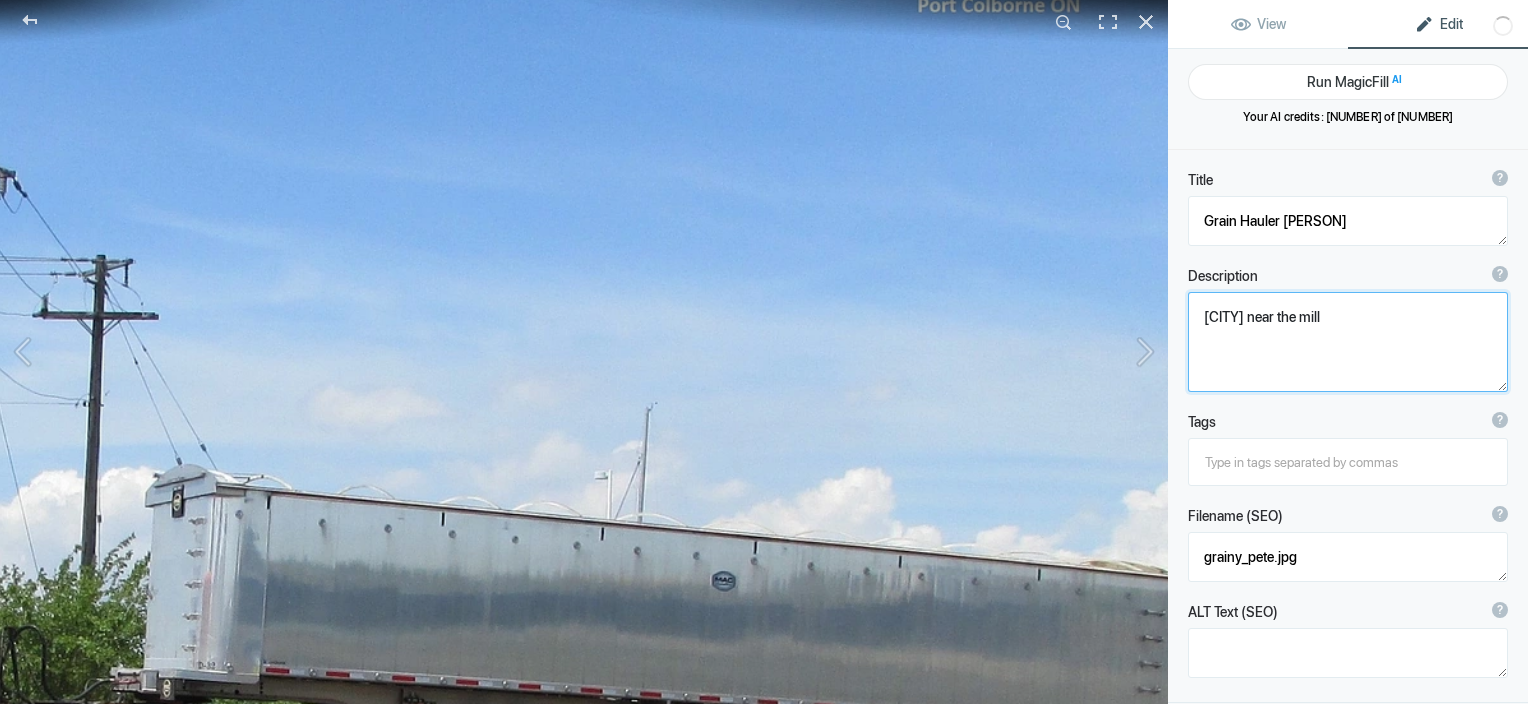 type on "Port Colborne near the mill." 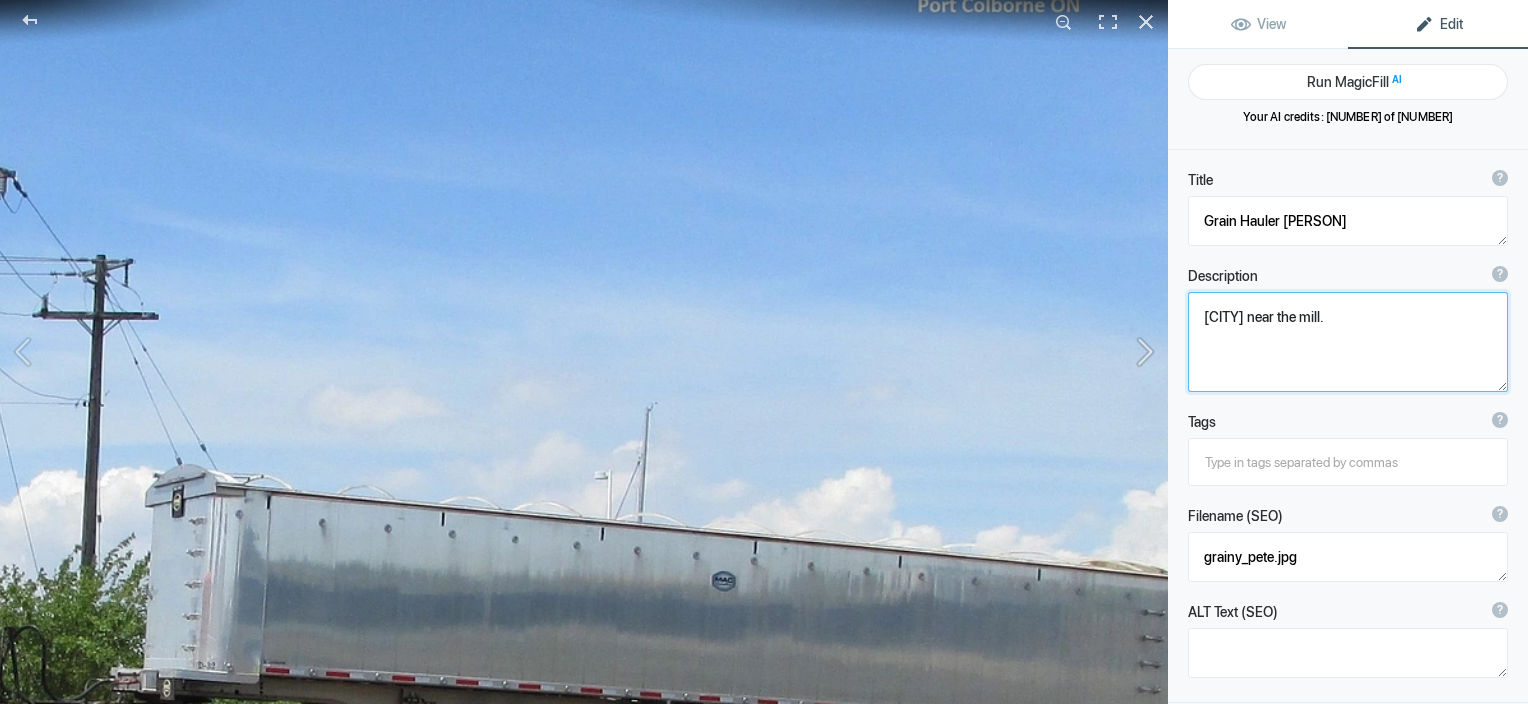 click 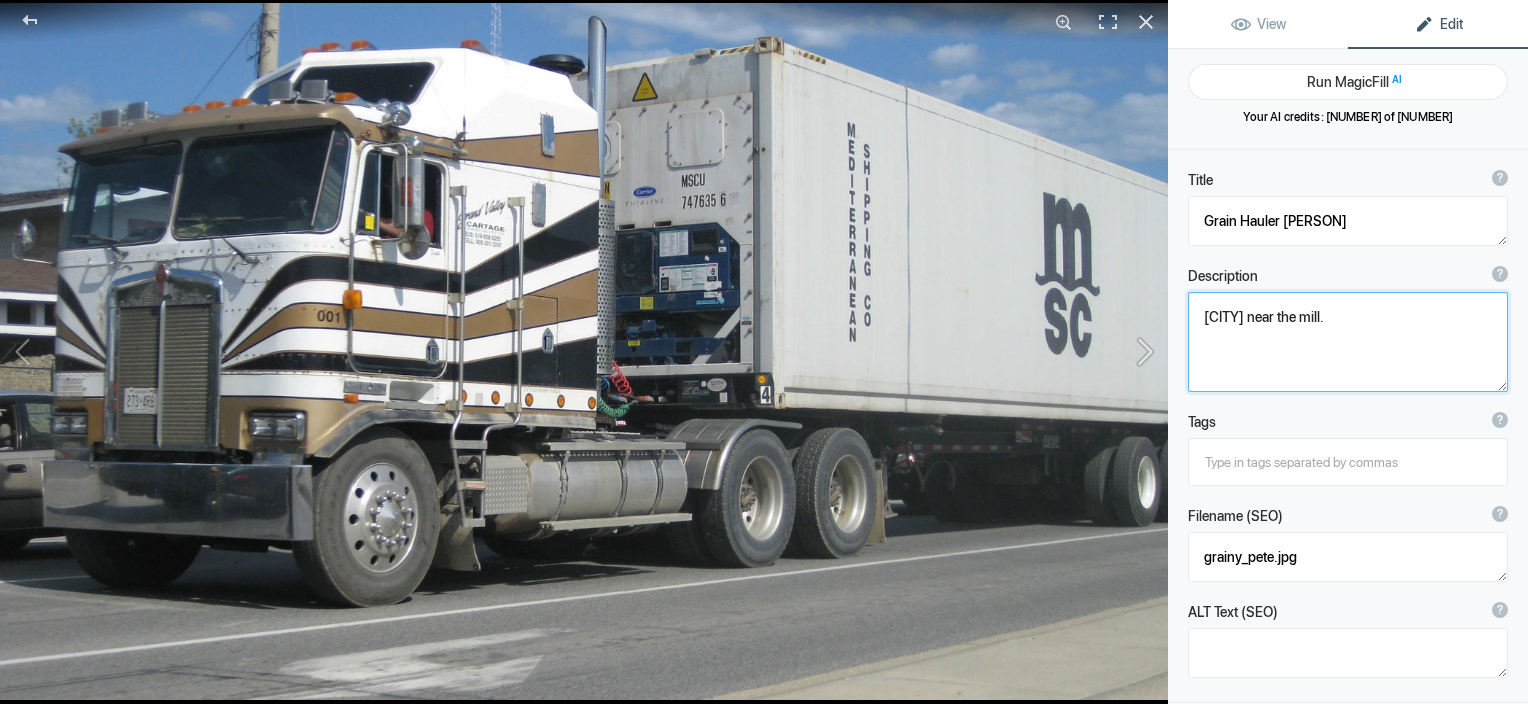 type on "grand valley cartage areodyne" 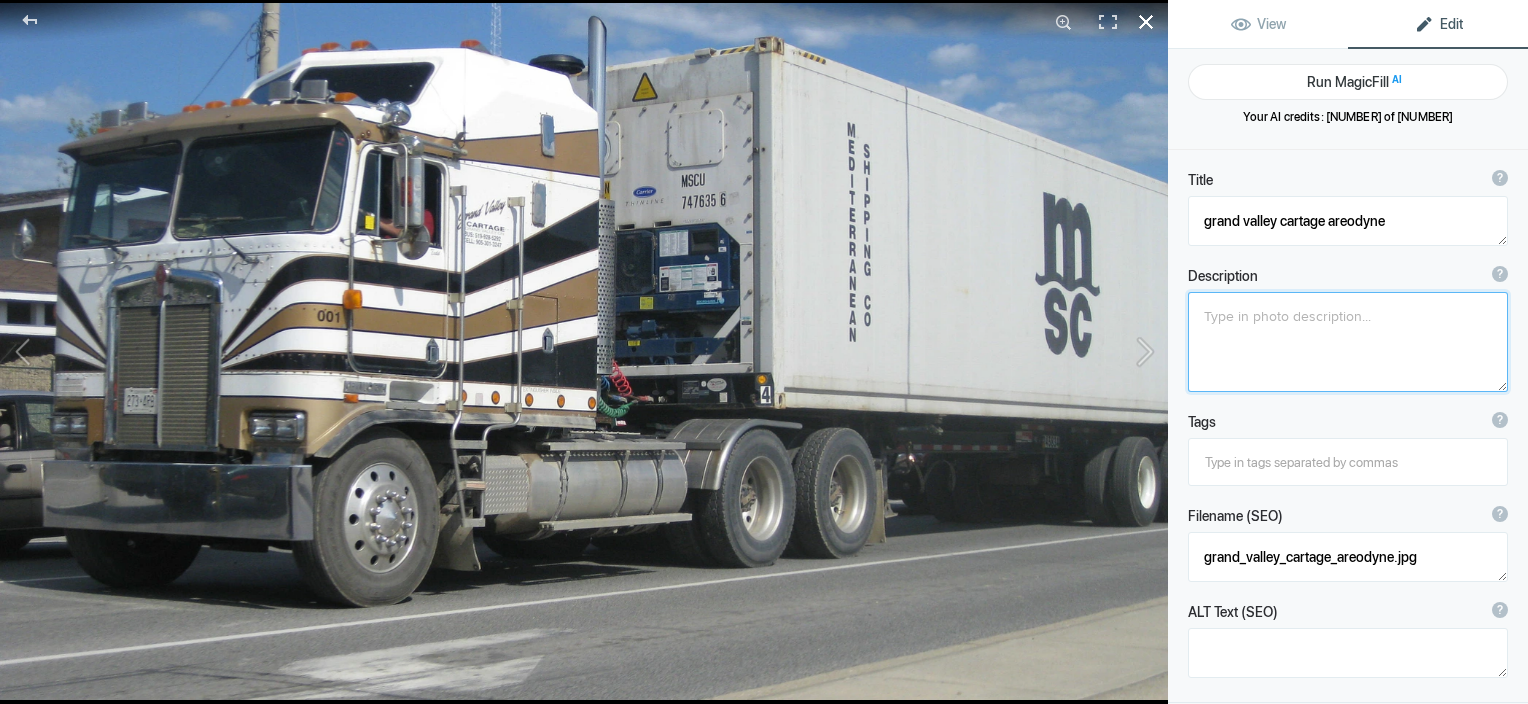 click 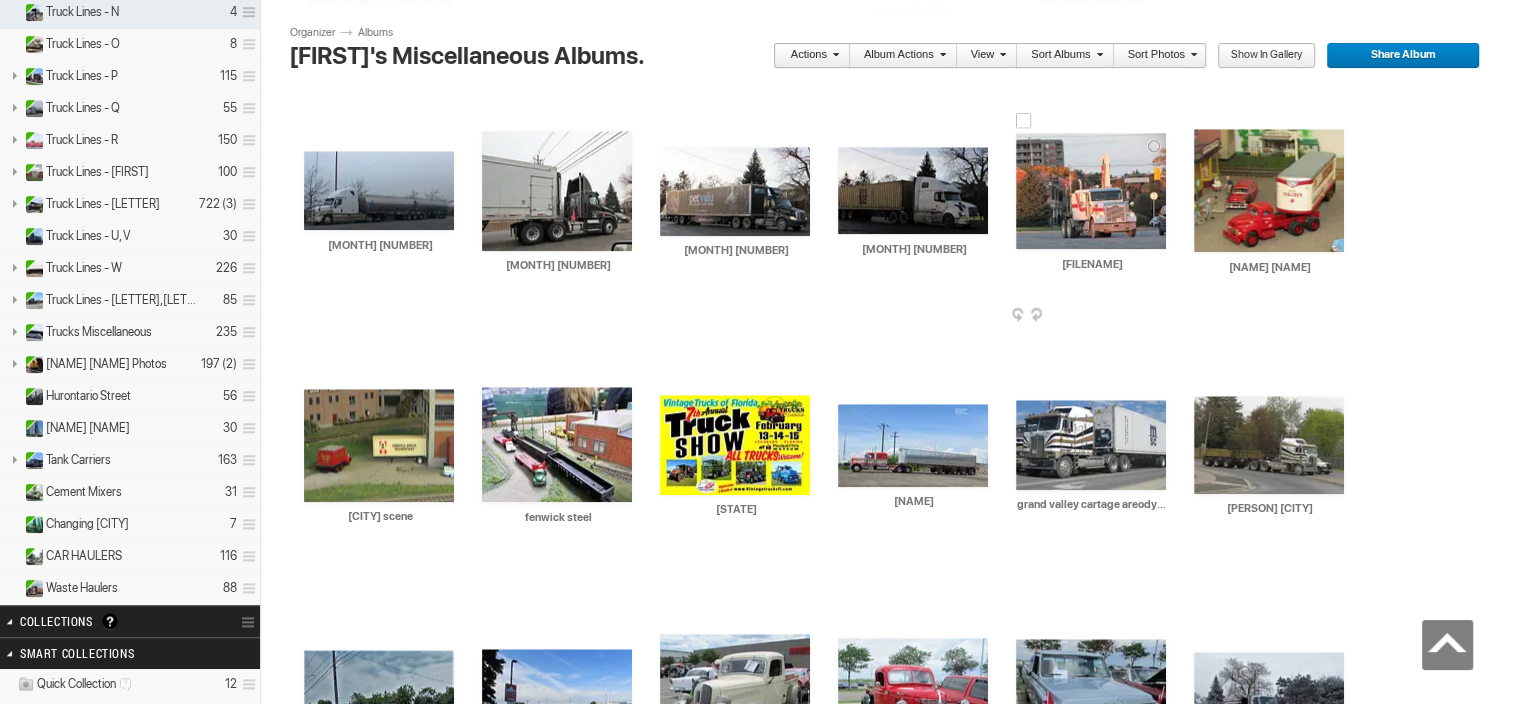 scroll, scrollTop: 1900, scrollLeft: 0, axis: vertical 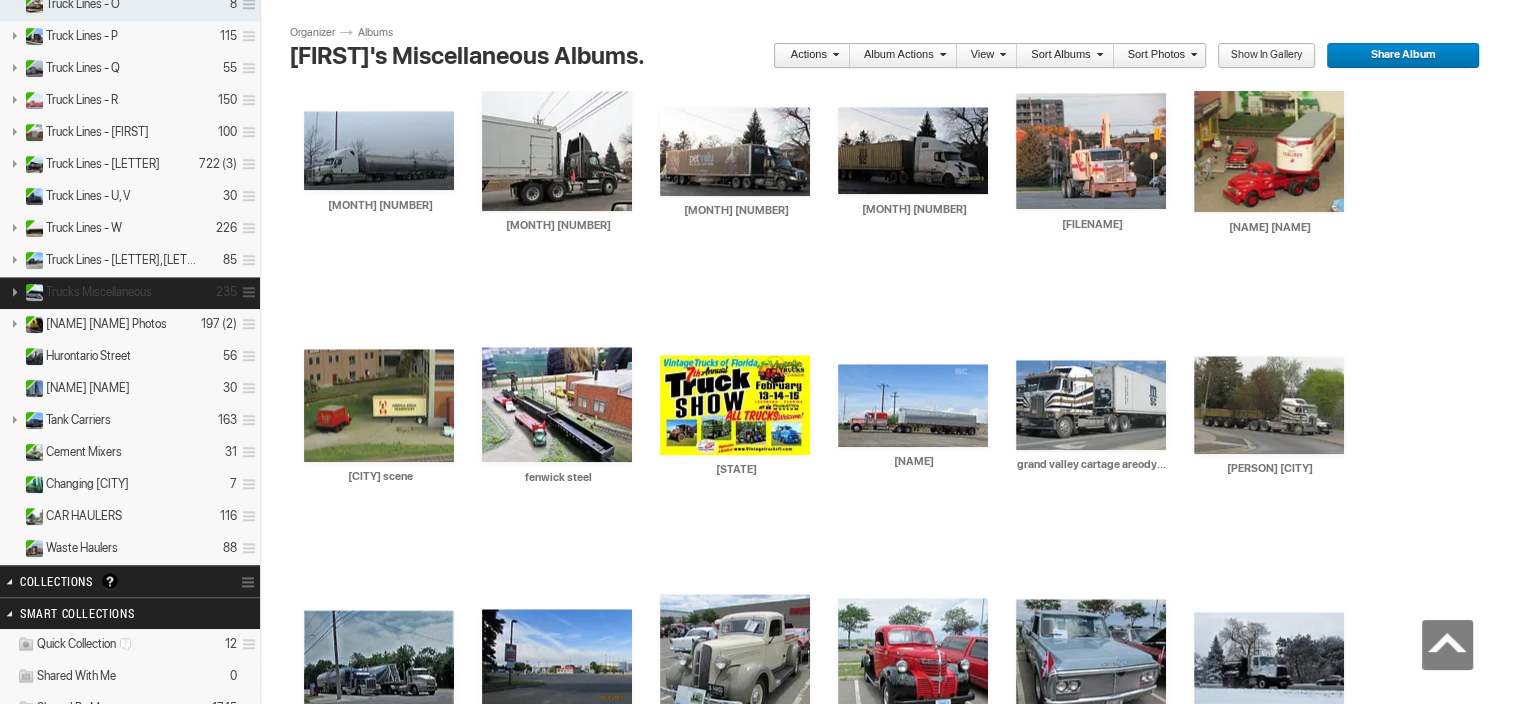 click on "Trucks Miscellaneous" at bounding box center (99, 292) 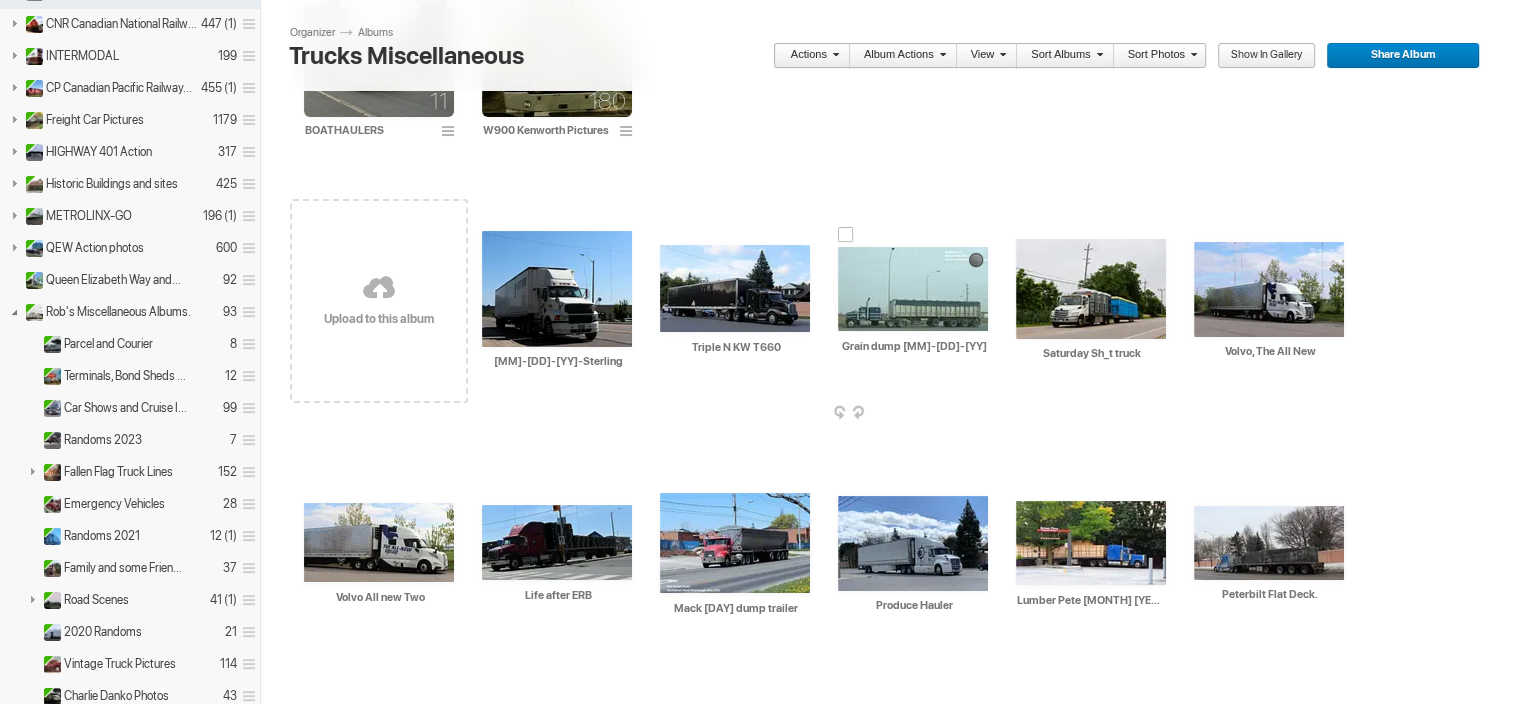 scroll, scrollTop: 240, scrollLeft: 0, axis: vertical 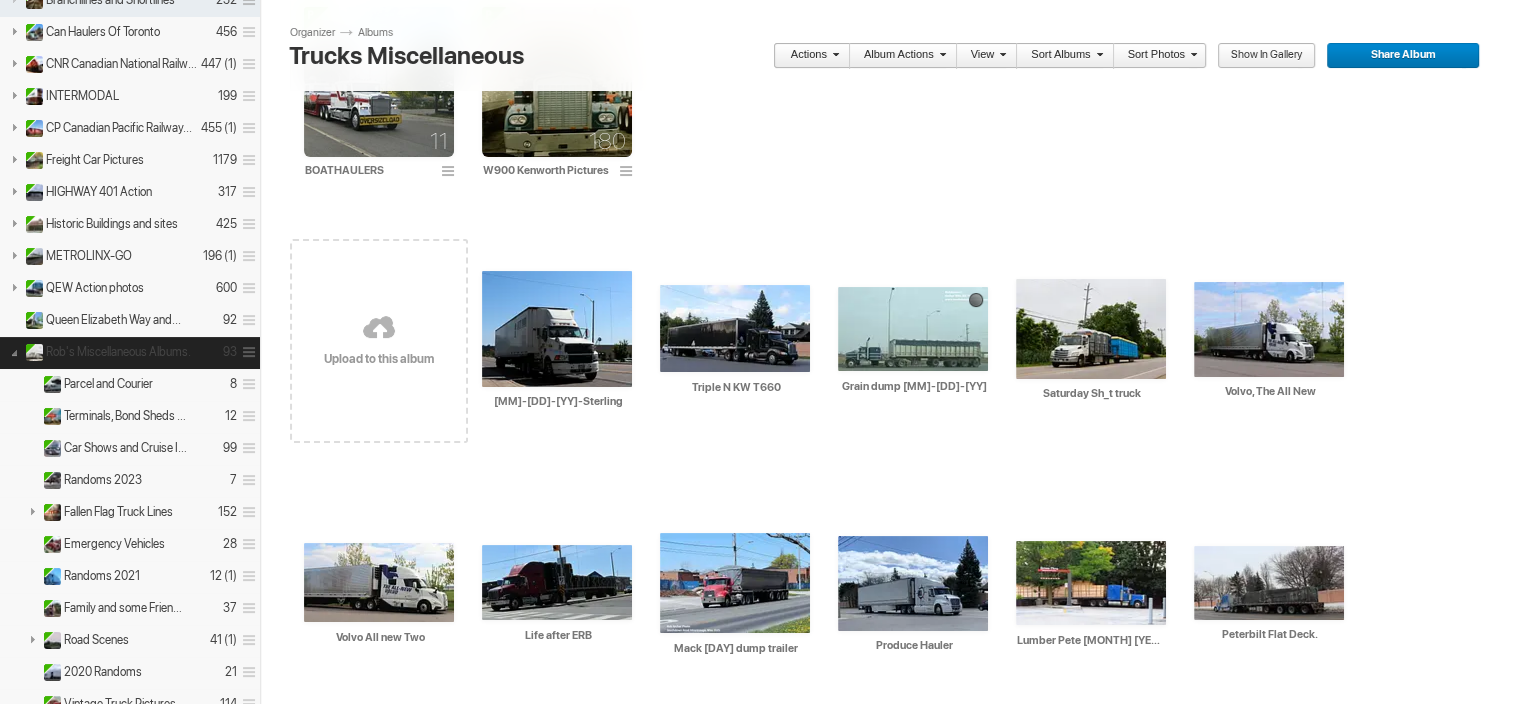 click on "Rob's Miscellaneous Albums." at bounding box center (118, 352) 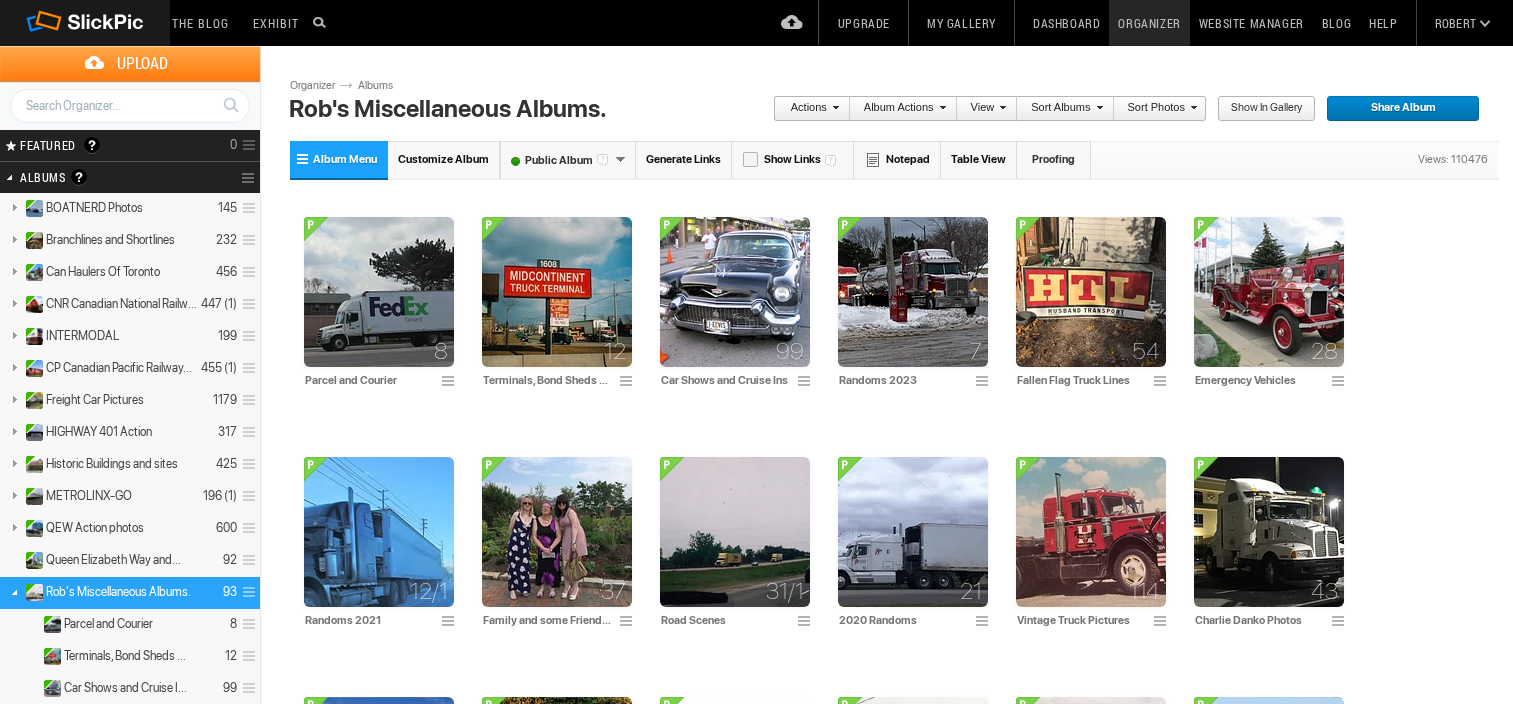 scroll, scrollTop: 0, scrollLeft: 0, axis: both 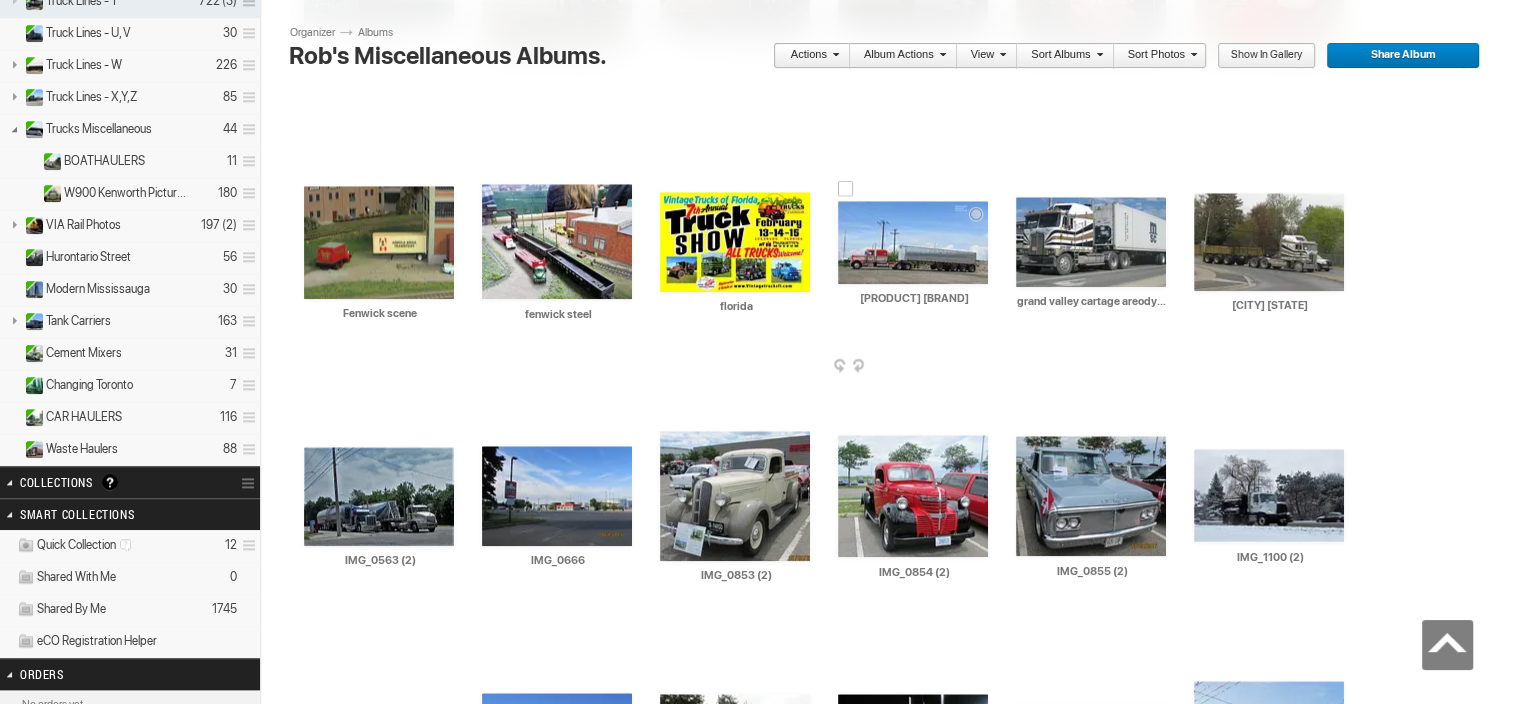 click at bounding box center [986, 367] 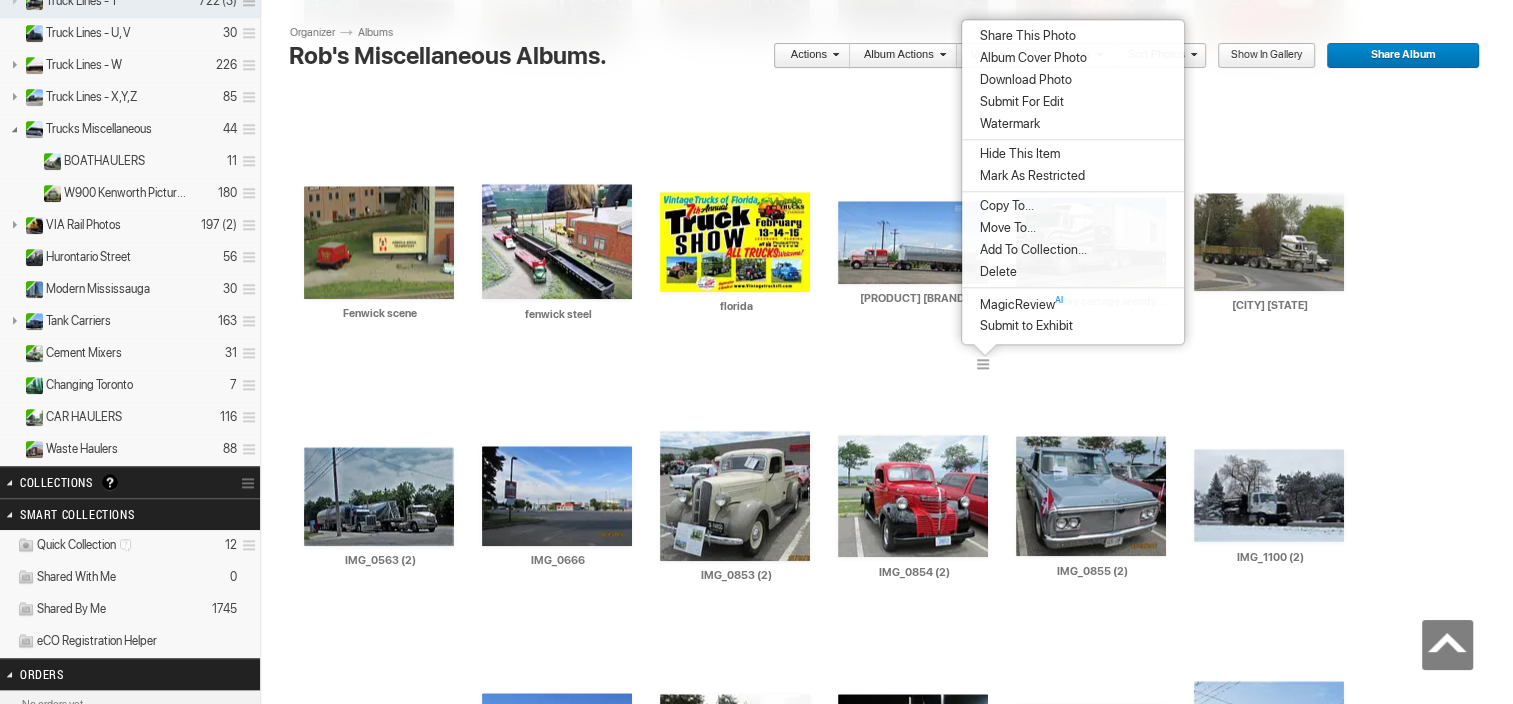 click on "Move To..." at bounding box center (1005, 228) 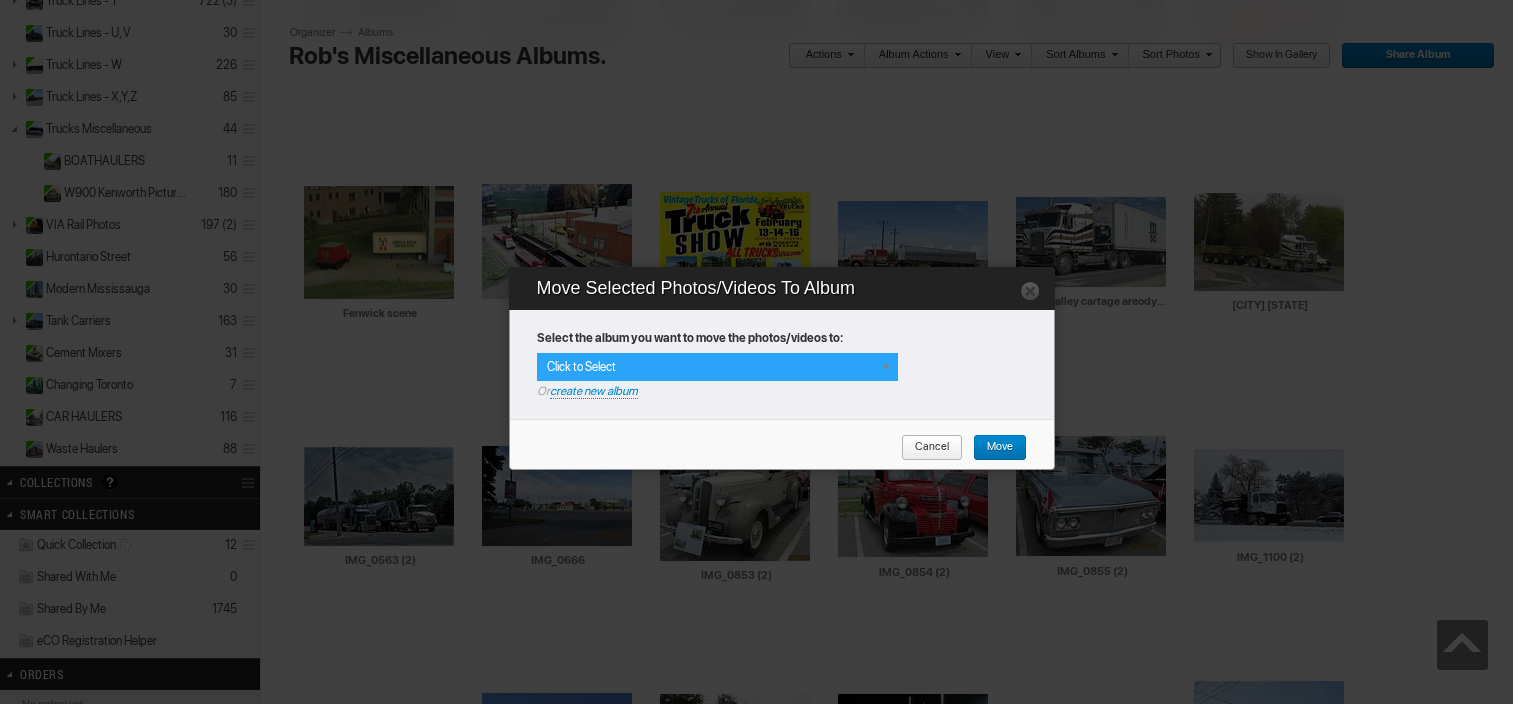 click on "Click to Select" at bounding box center (717, 367) 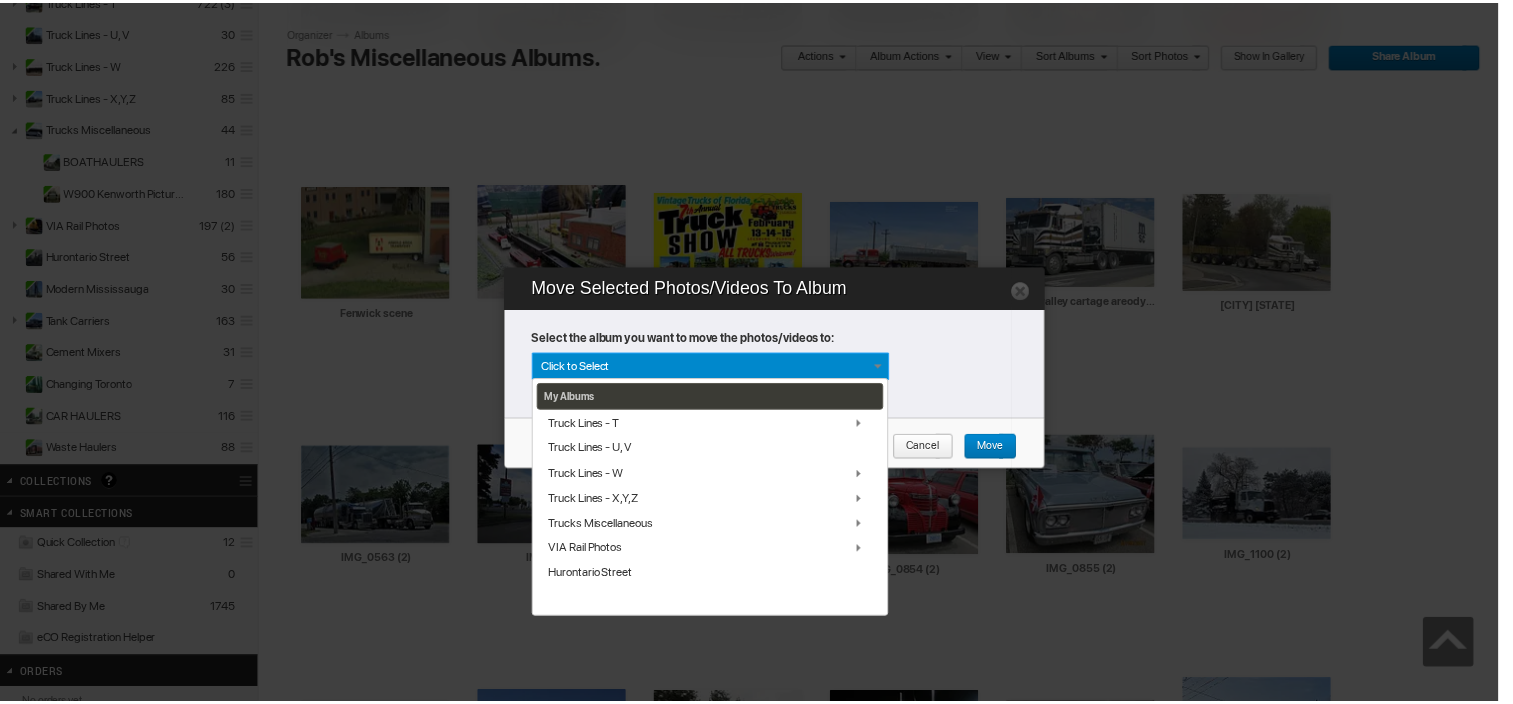 scroll, scrollTop: 888, scrollLeft: 0, axis: vertical 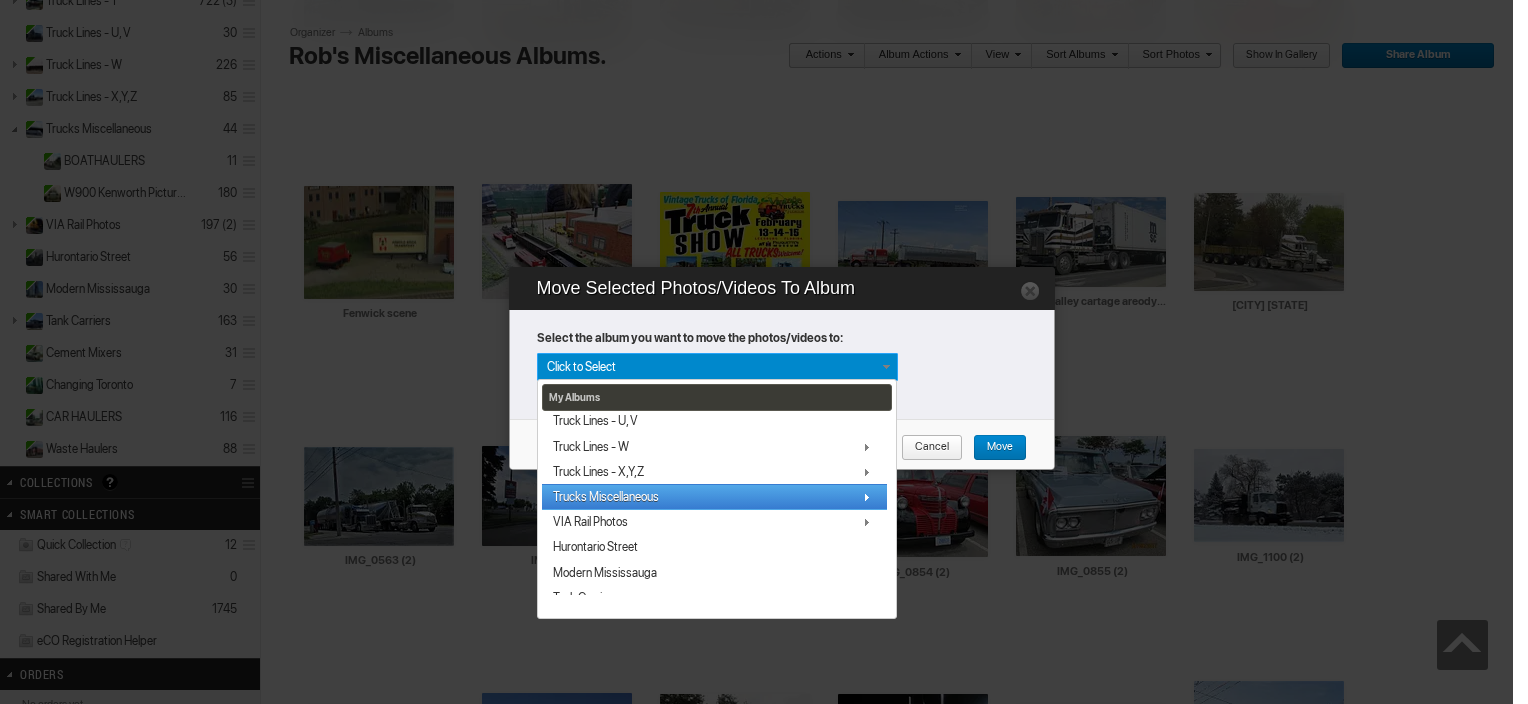 click on "Trucks Miscellaneous" at bounding box center [714, 496] 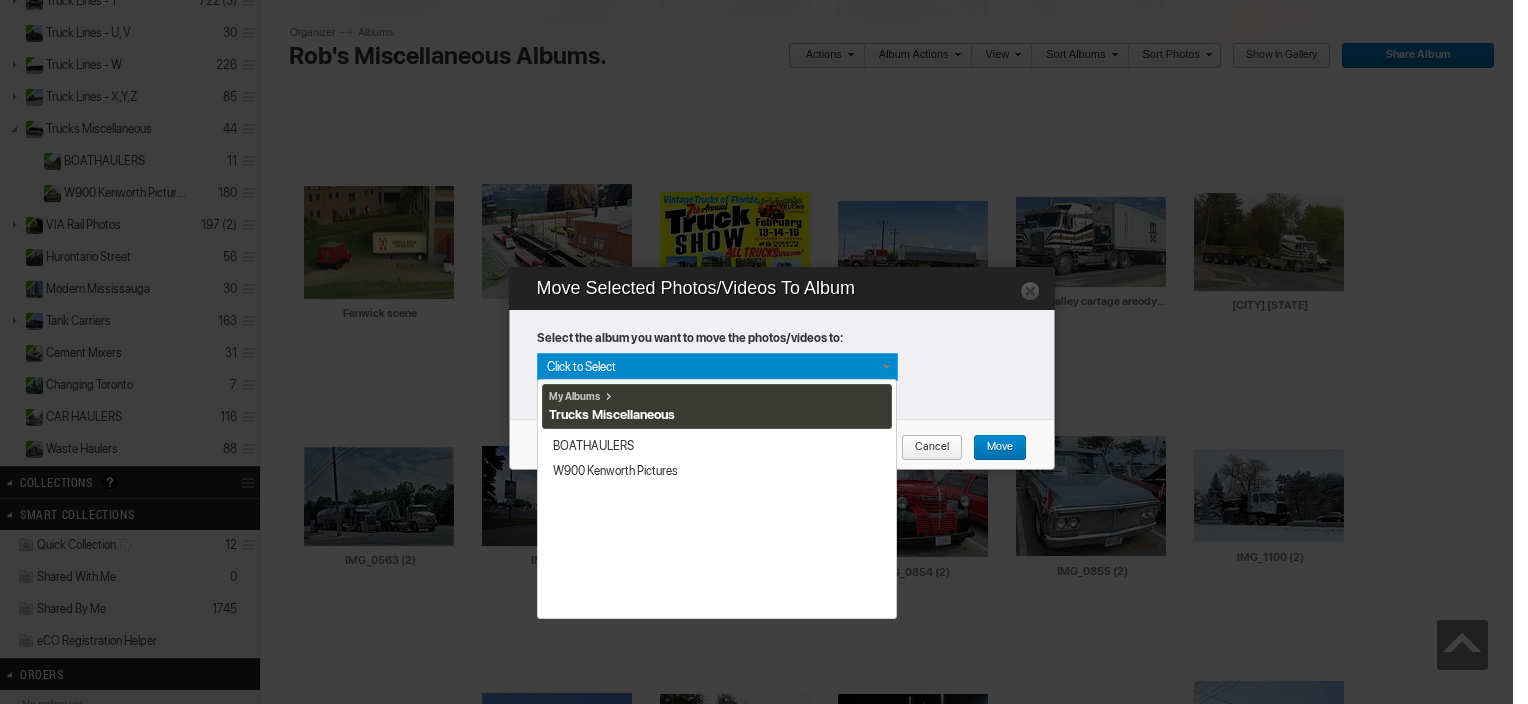click on "Trucks Miscellaneous" at bounding box center [612, 415] 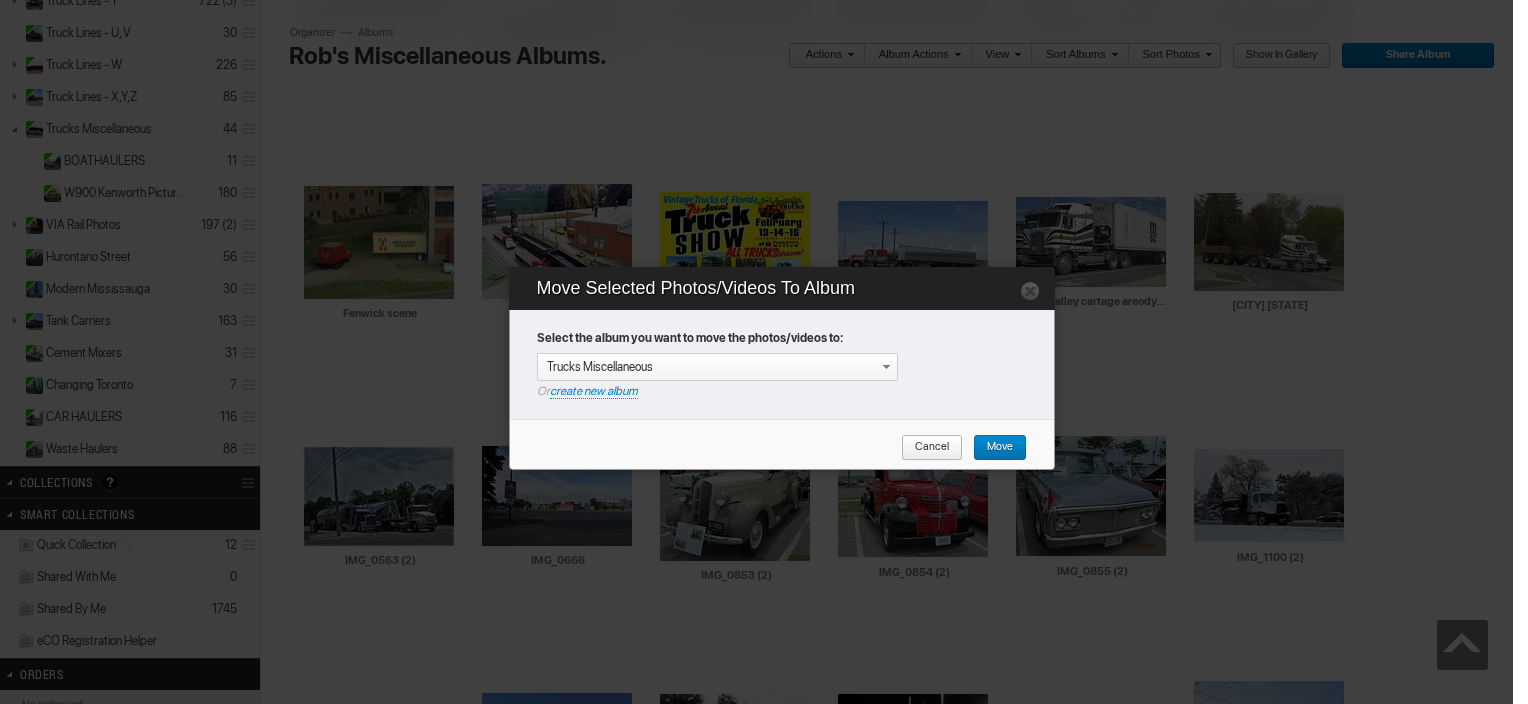 click on "Move" at bounding box center (993, 448) 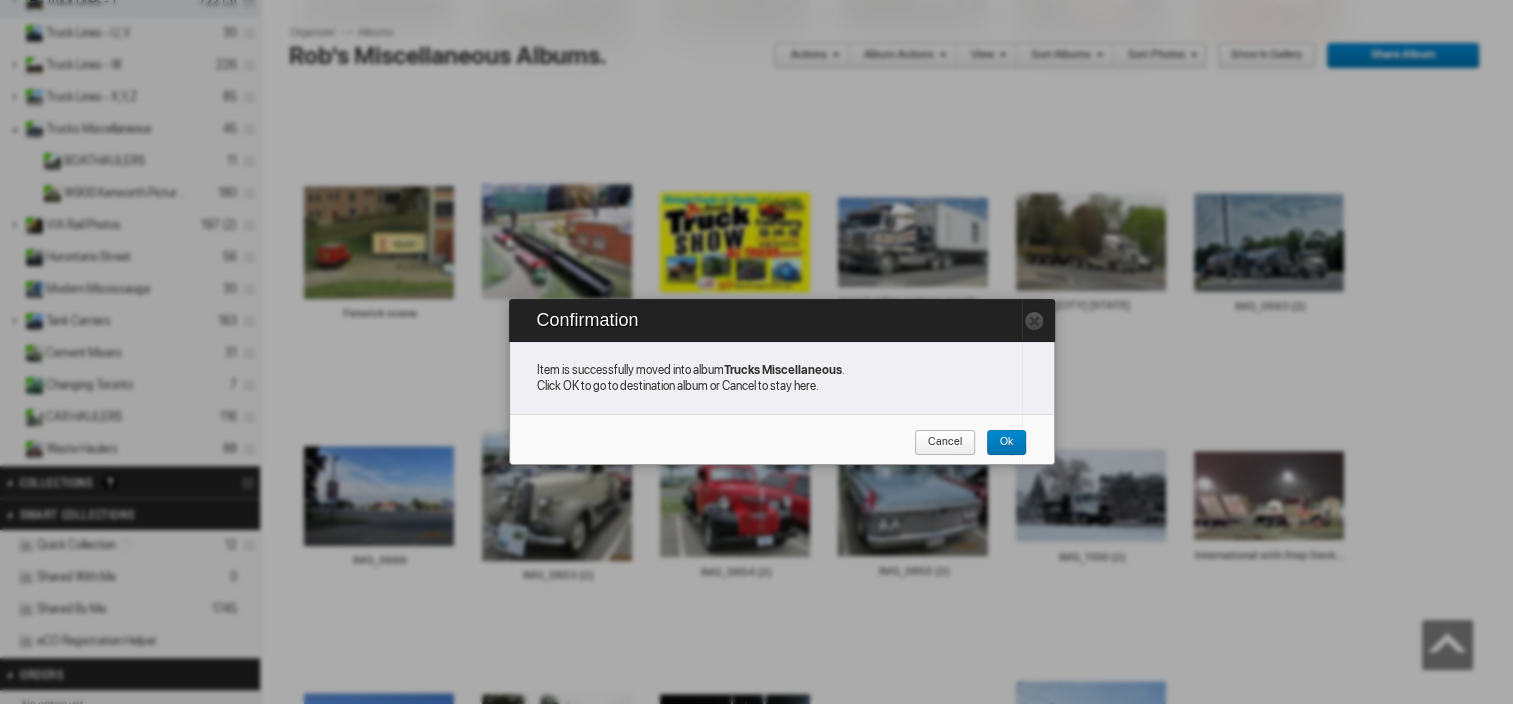 click on "Ok" at bounding box center (999, 443) 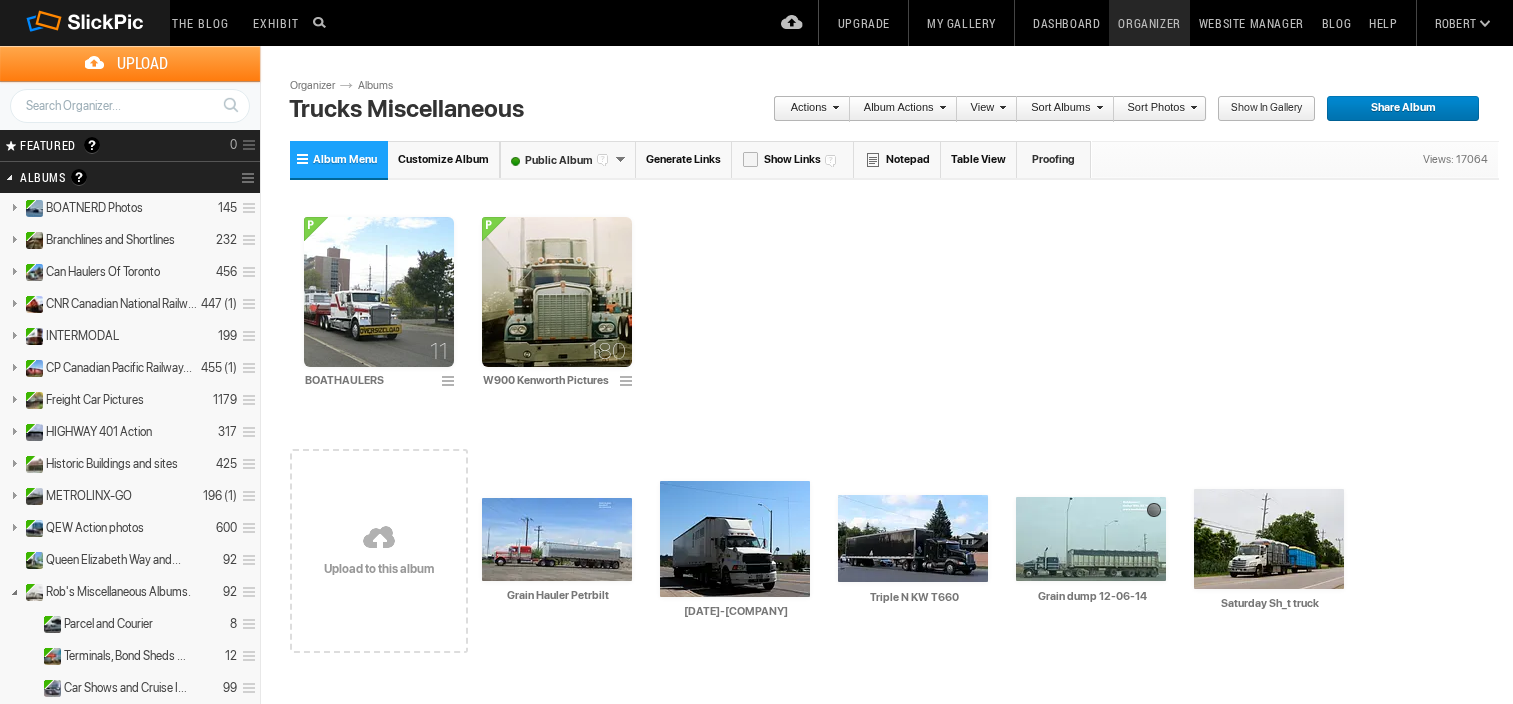 scroll, scrollTop: 0, scrollLeft: 0, axis: both 